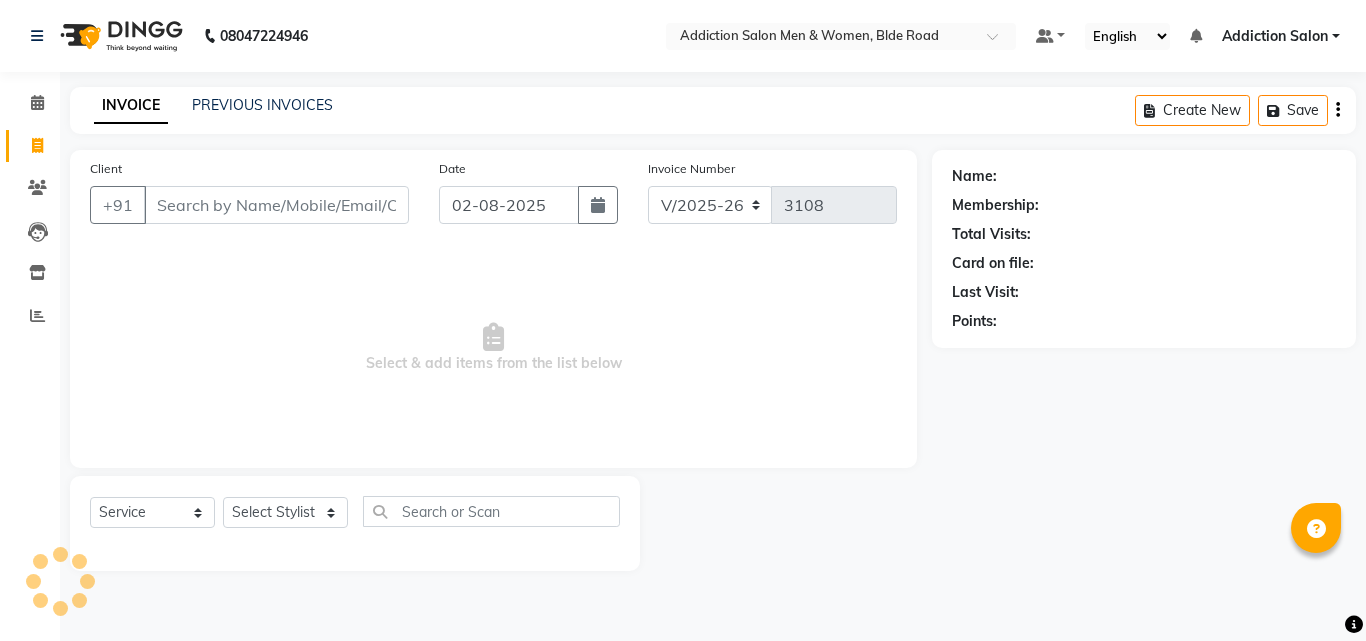 select on "6595" 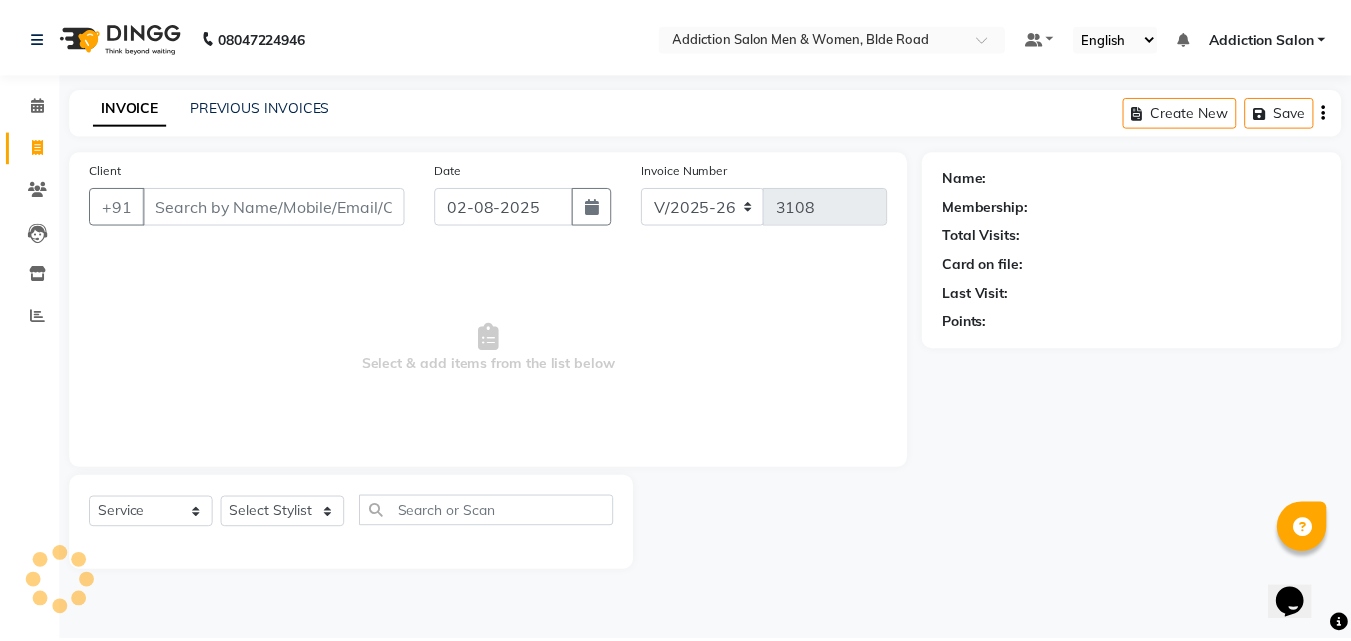 scroll, scrollTop: 0, scrollLeft: 0, axis: both 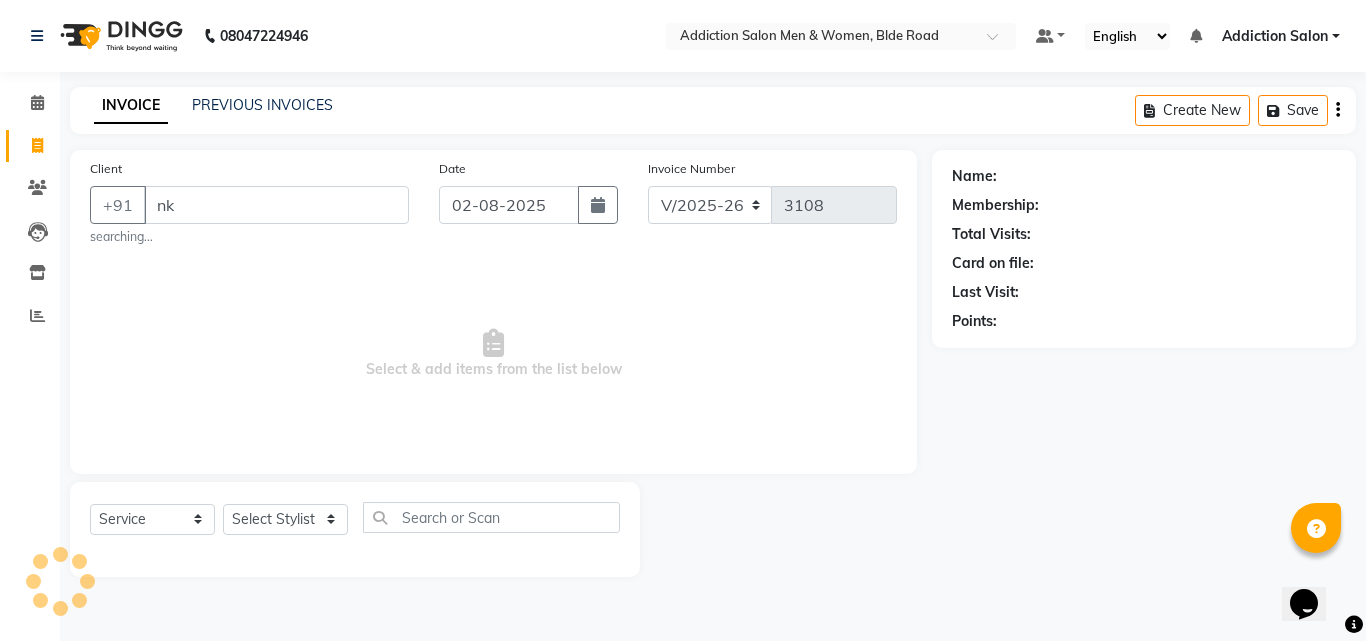 type on "n" 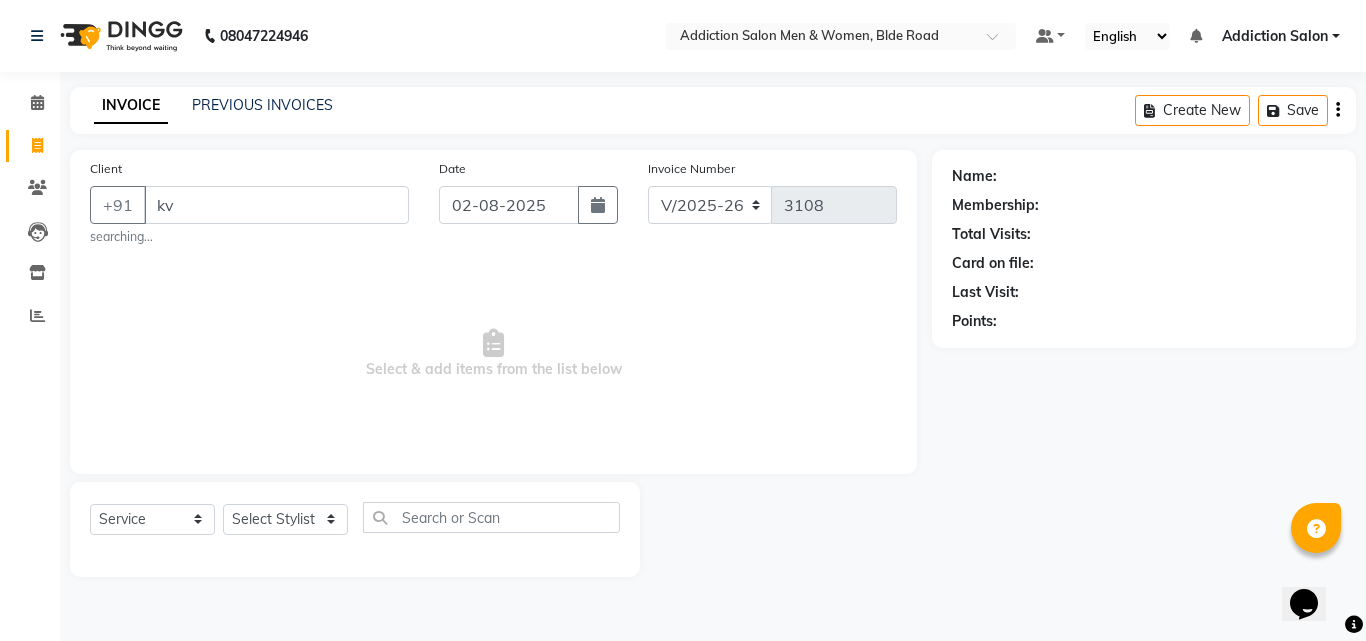 type on "k" 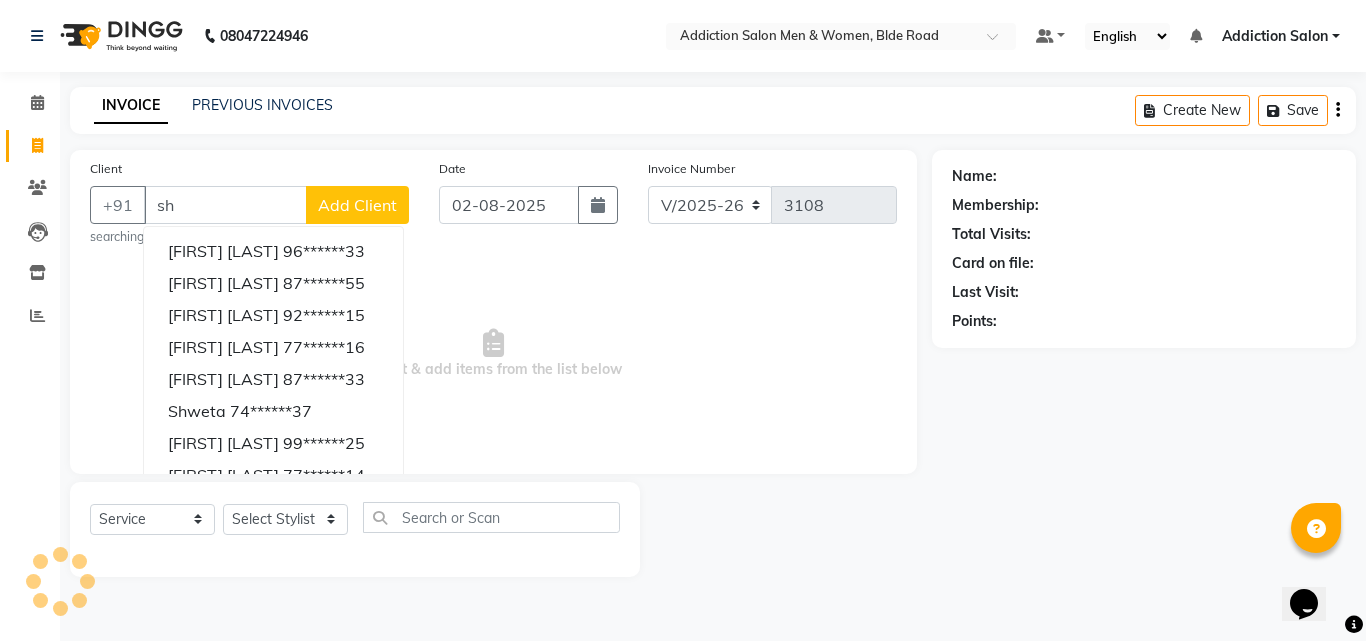type on "s" 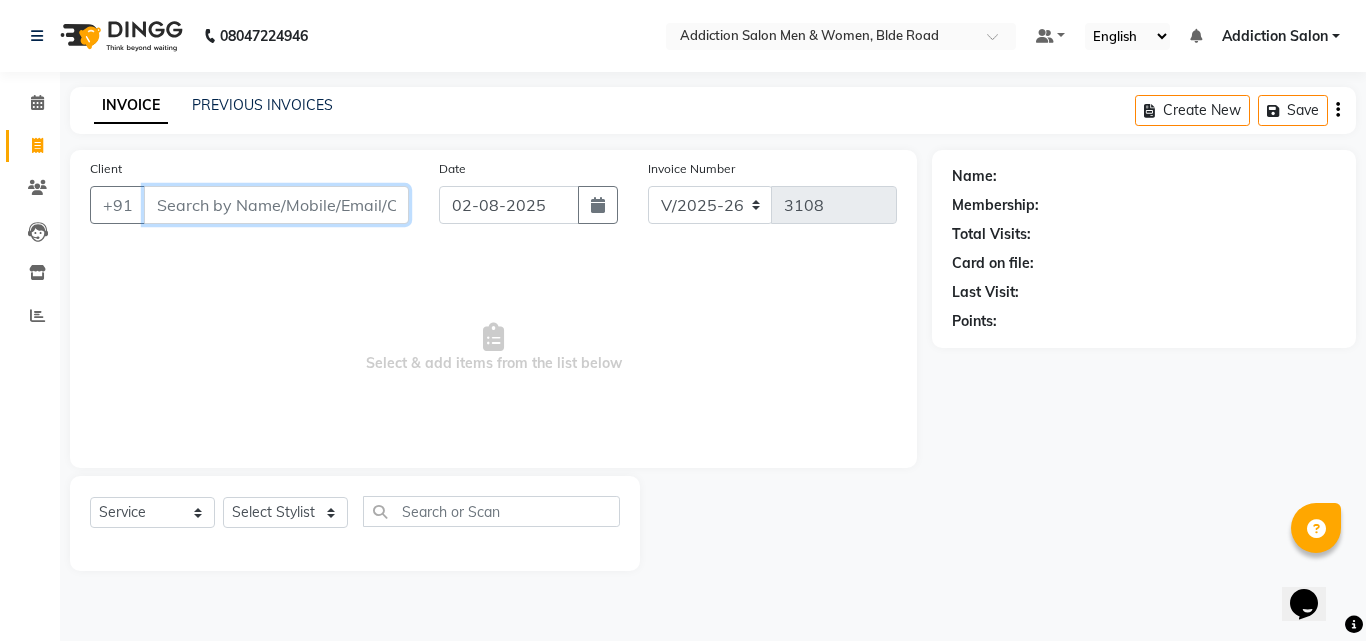 click on "Client" at bounding box center (276, 205) 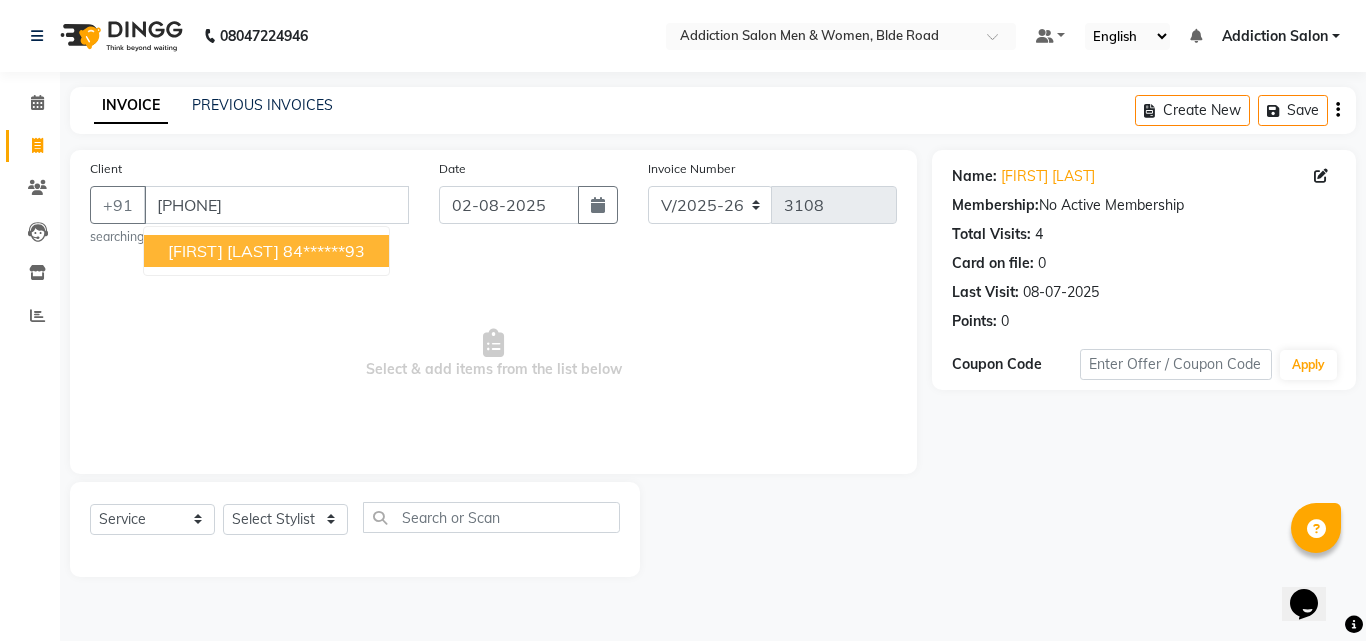 click on "84******93" at bounding box center [324, 251] 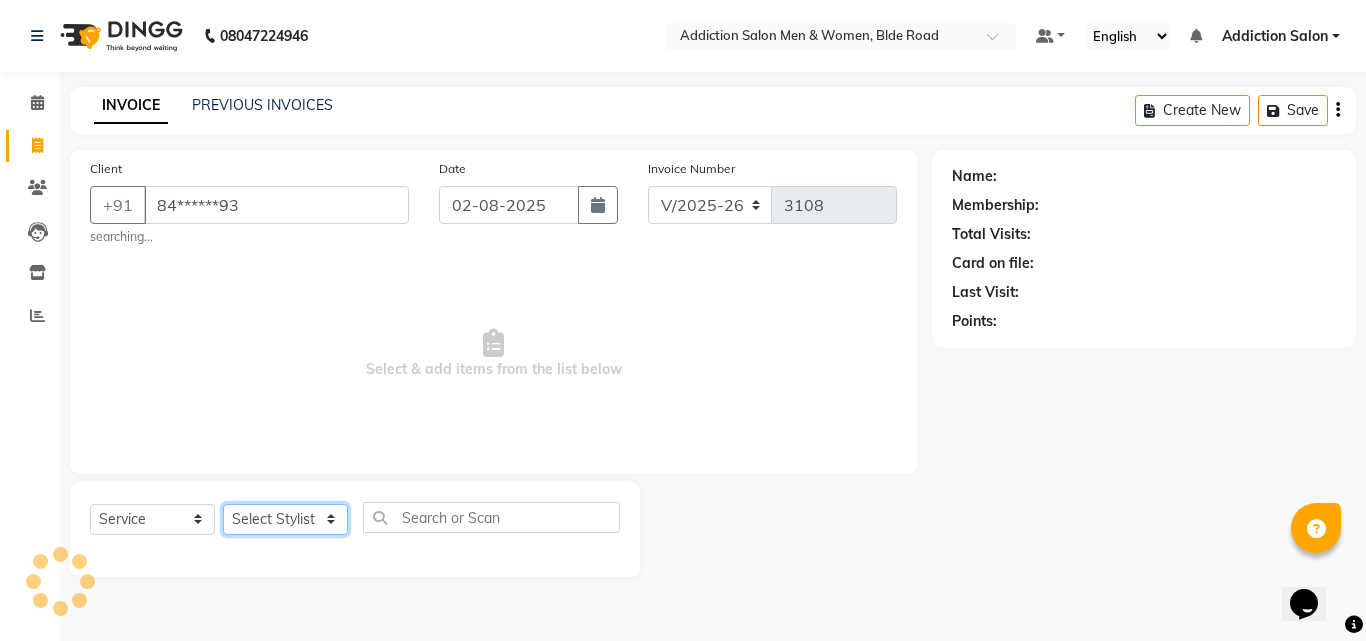 click on "Select Stylist Addiction Salon ANJALI BANSIKA Kamal KARAN KOUSHIK Nikhil Nilesh  pal Pranav REKHA RATHOD SHARDA" 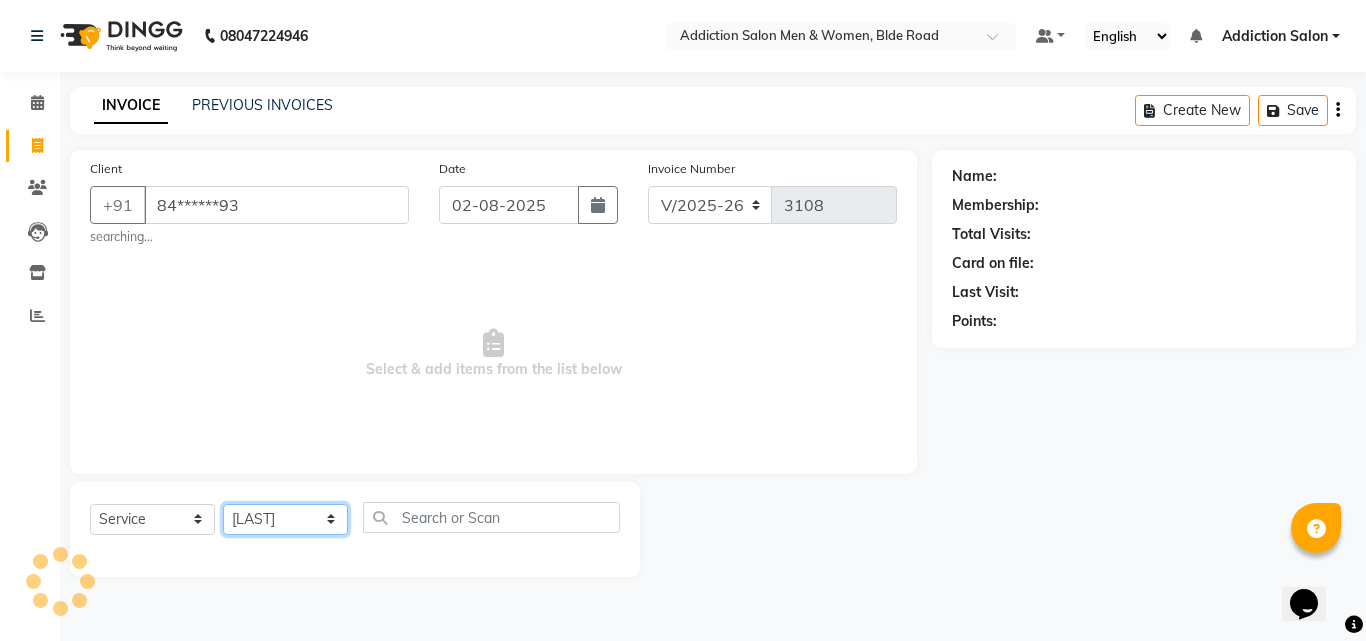 click on "Select Stylist Addiction Salon ANJALI BANSIKA Kamal KARAN KOUSHIK Nikhil Nilesh  pal Pranav REKHA RATHOD SHARDA" 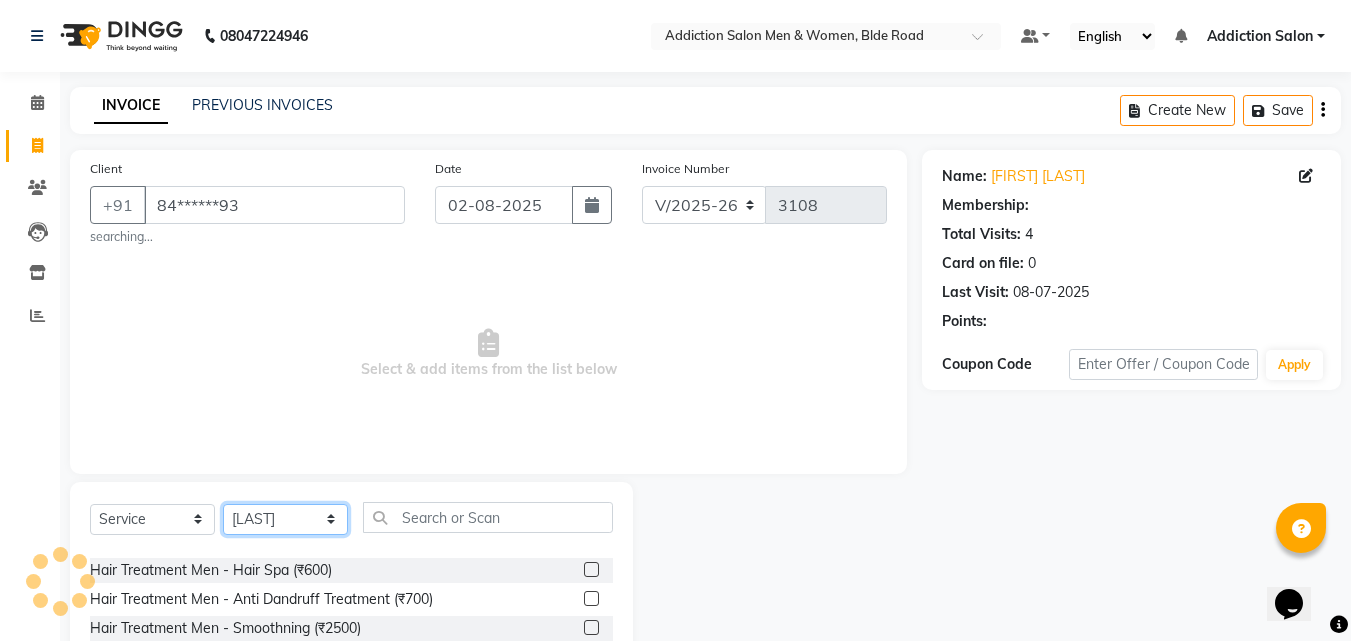 scroll, scrollTop: 500, scrollLeft: 0, axis: vertical 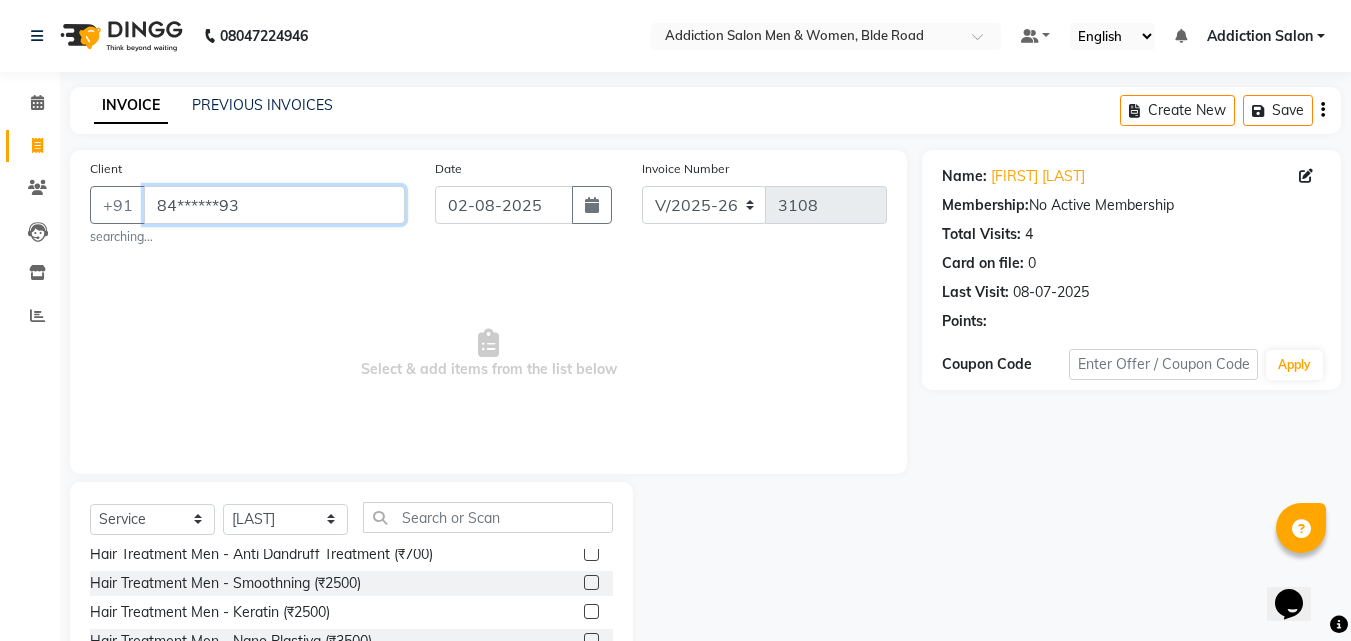 click on "84******93" at bounding box center (274, 205) 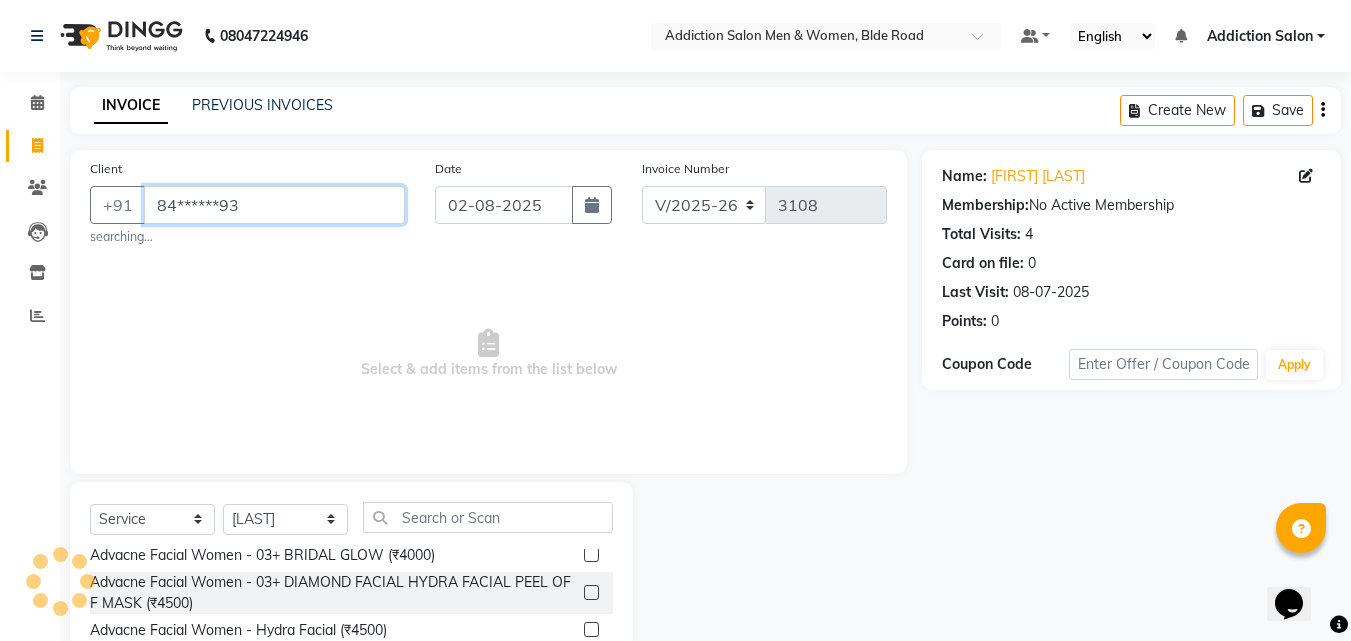 scroll, scrollTop: 2400, scrollLeft: 0, axis: vertical 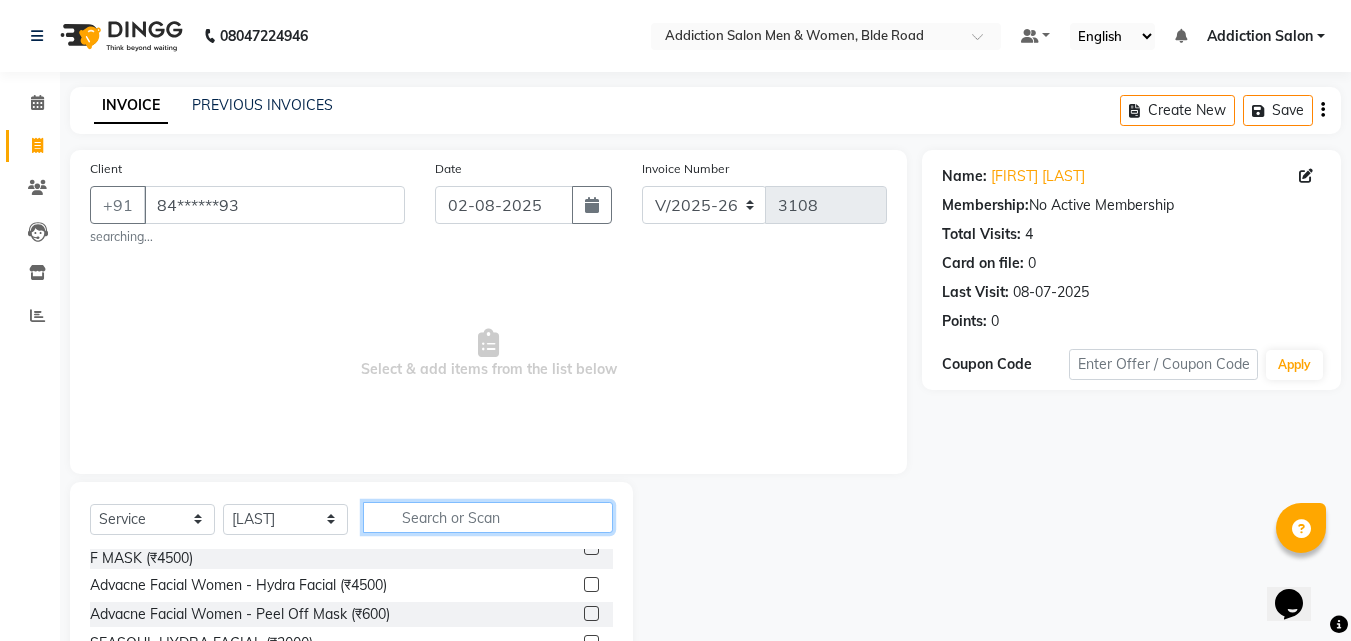 drag, startPoint x: 462, startPoint y: 512, endPoint x: 467, endPoint y: 521, distance: 10.29563 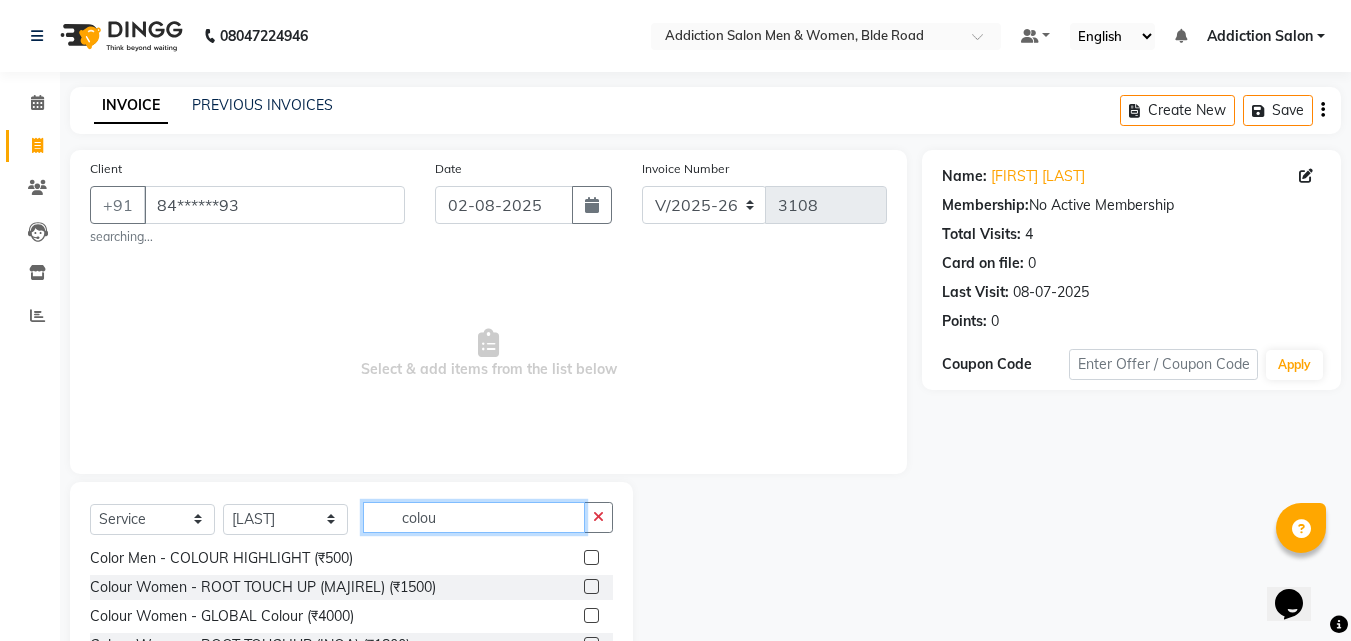scroll, scrollTop: 119, scrollLeft: 0, axis: vertical 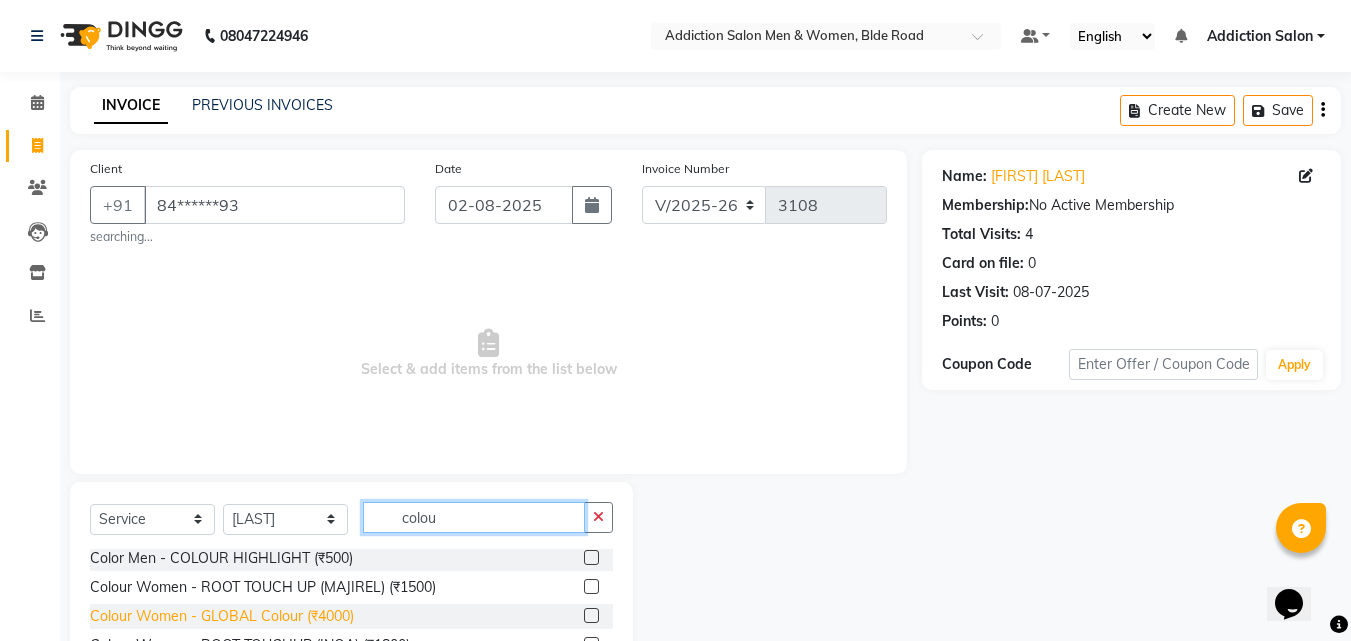 type on "colou" 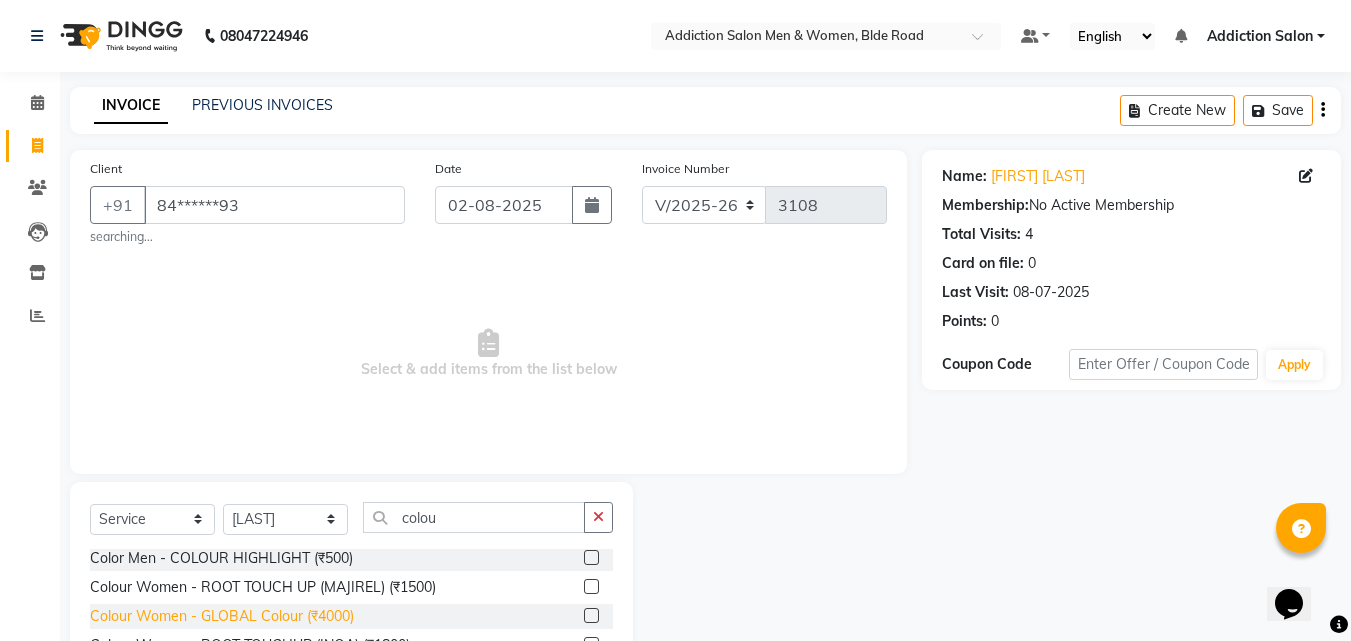 click on "Colour Women - GLOBAL Colour (₹4000)" 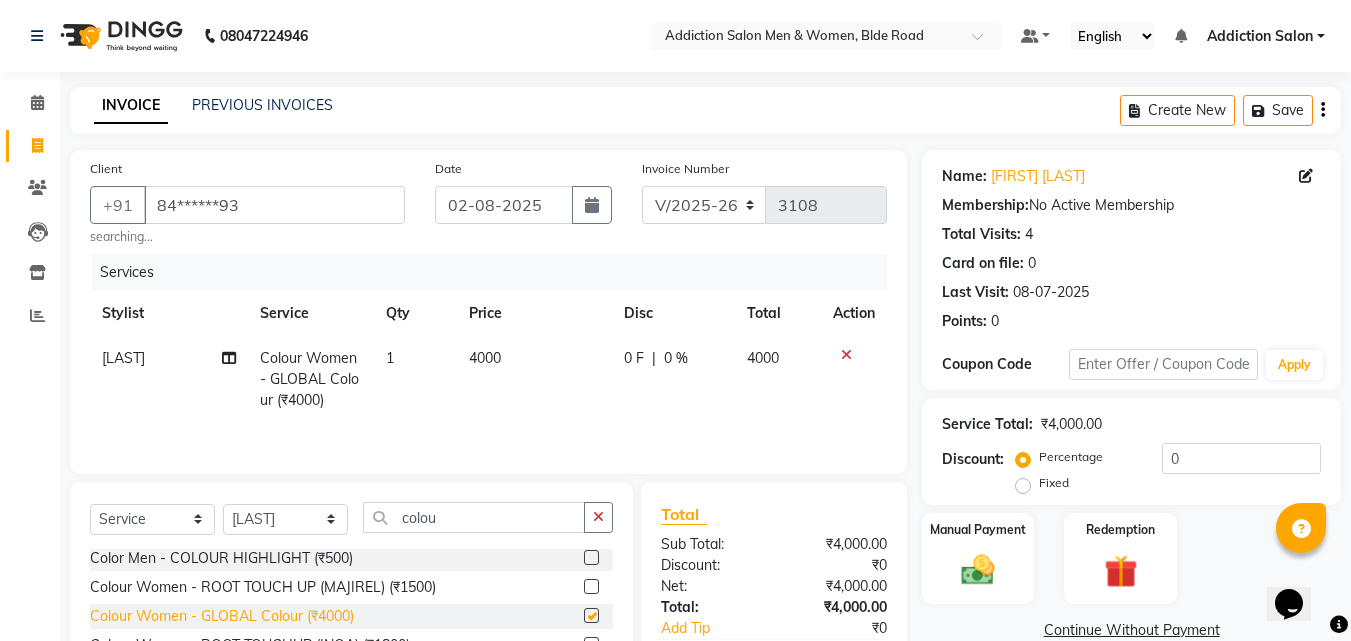 checkbox on "false" 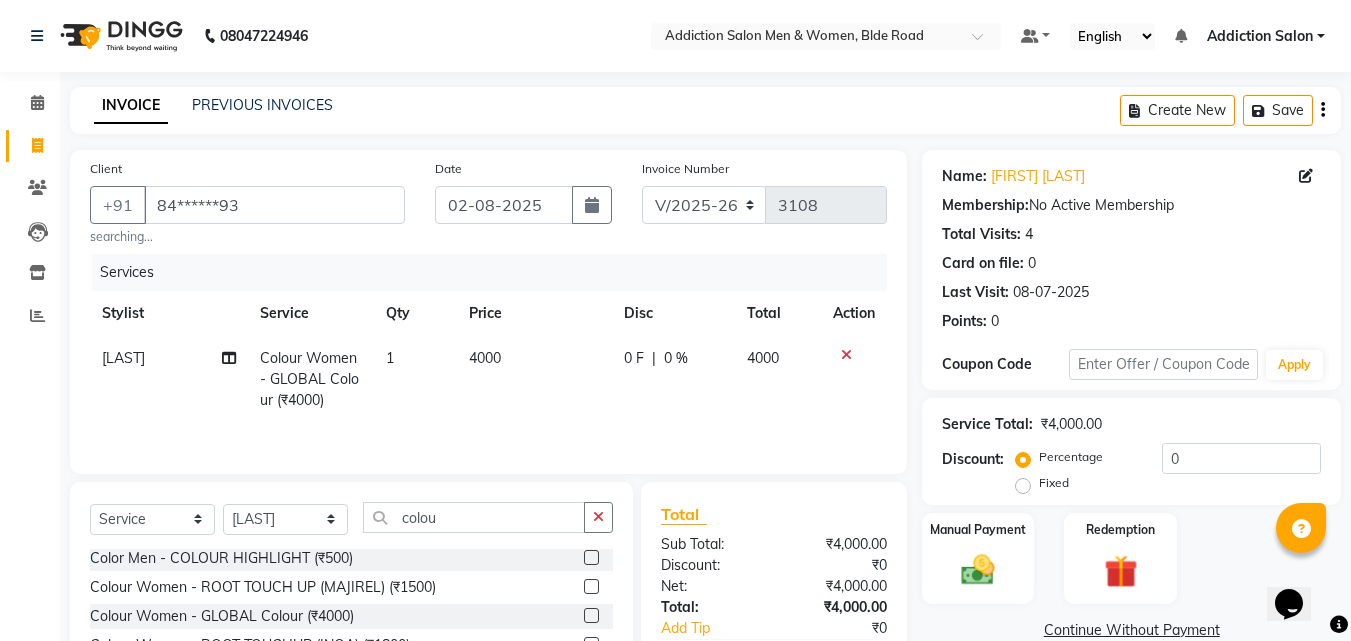click on "Fixed" 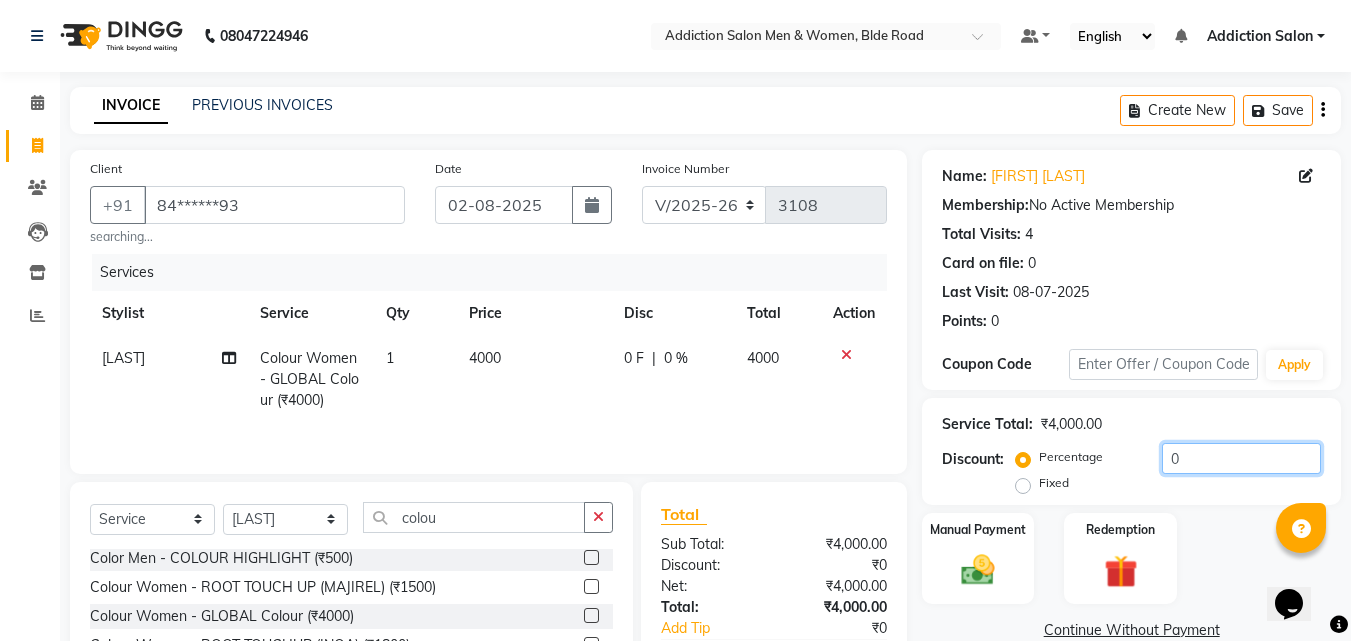 click on "0" 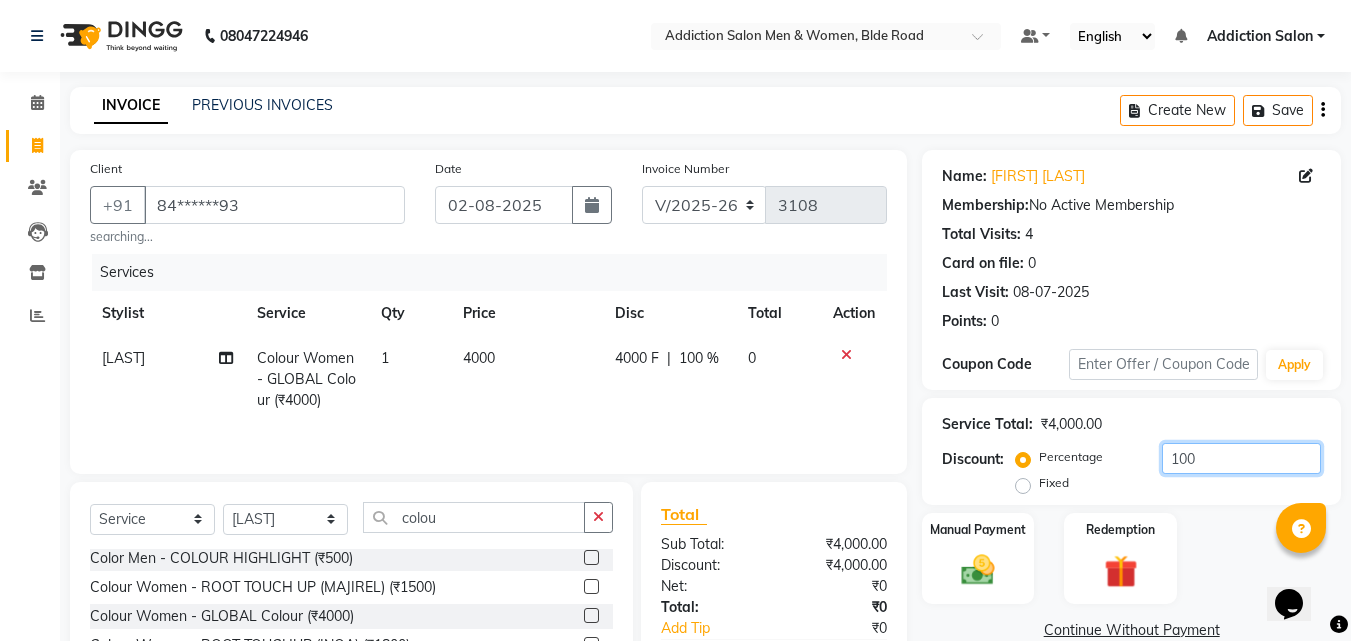 type on "100" 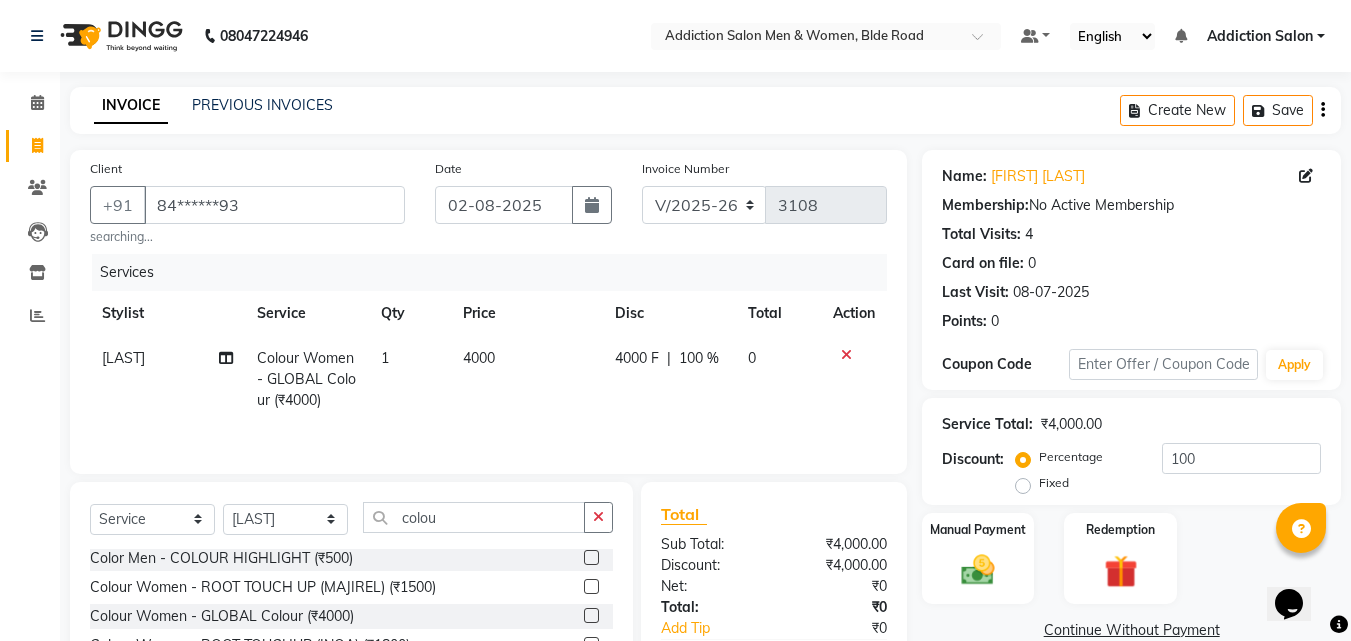 click on "Fixed" 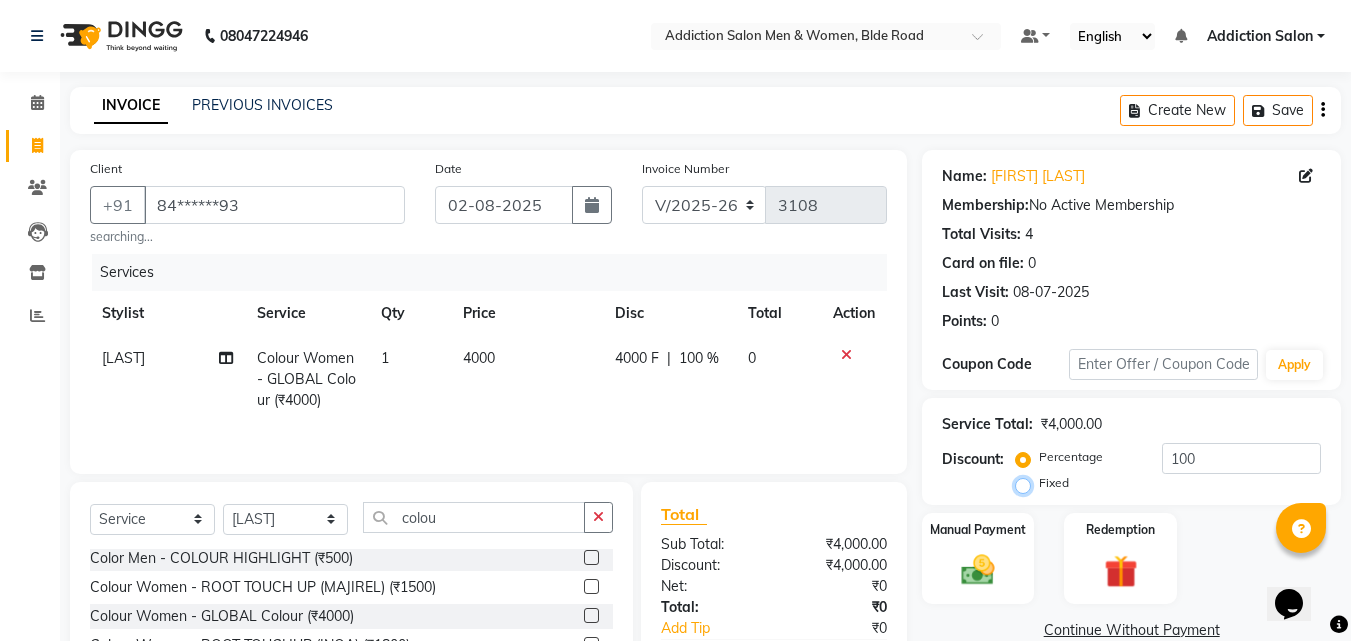 click on "Fixed" at bounding box center [1027, 483] 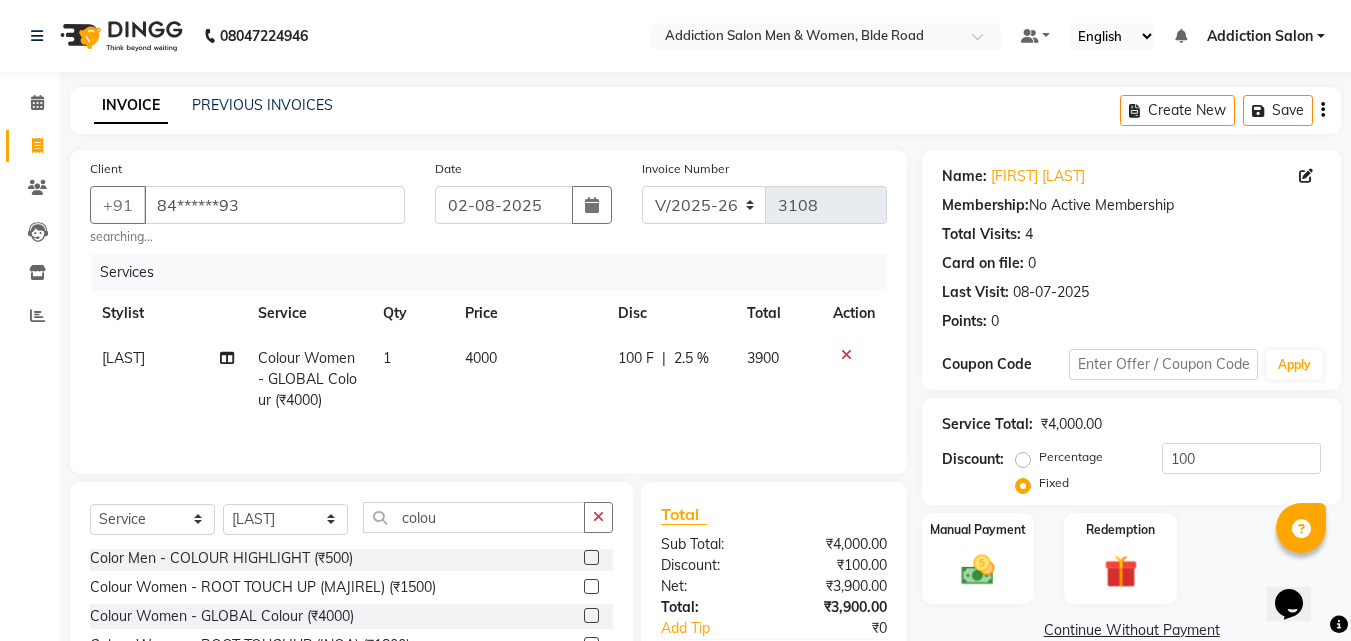 click on "[FIRST] [LAST] Membership: No Active Membership Total Visits: 4 Card on file: 0 Last Visit: 08-07-2025 Points: 0 Coupon Code Apply Service Total: ₹4,000.00 Discount: Percentage Fixed 100 Manual Payment Redemption Continue Without Payment" 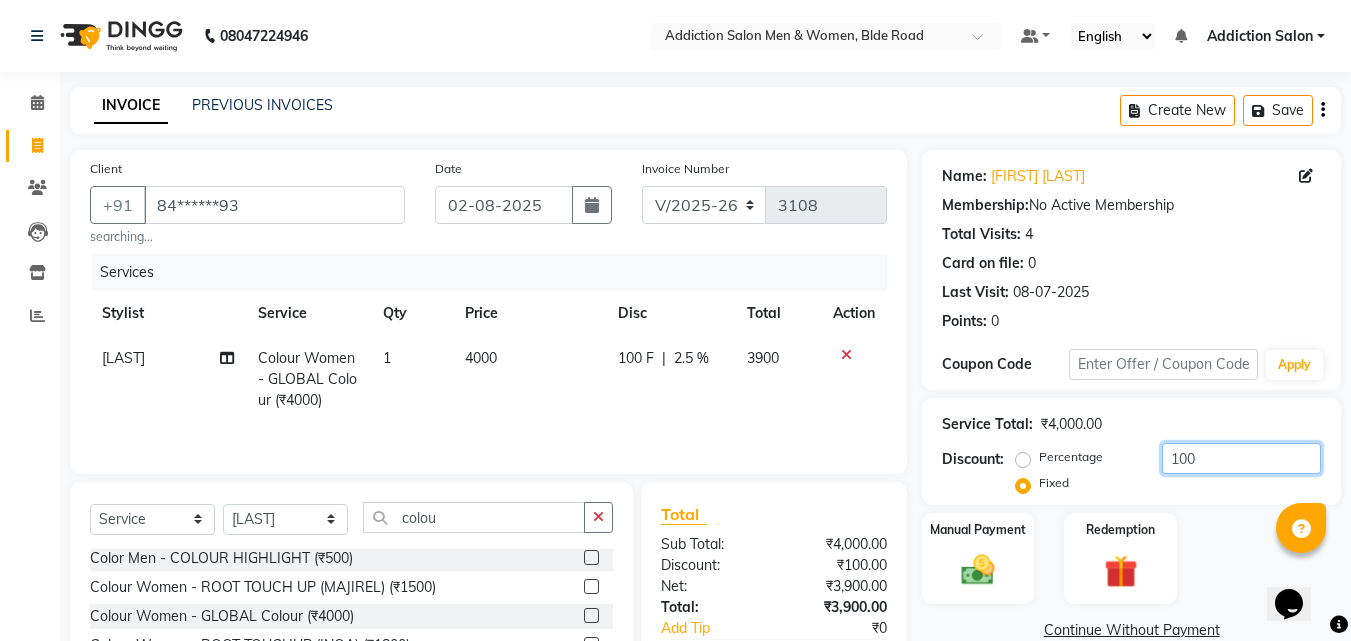 click on "100" 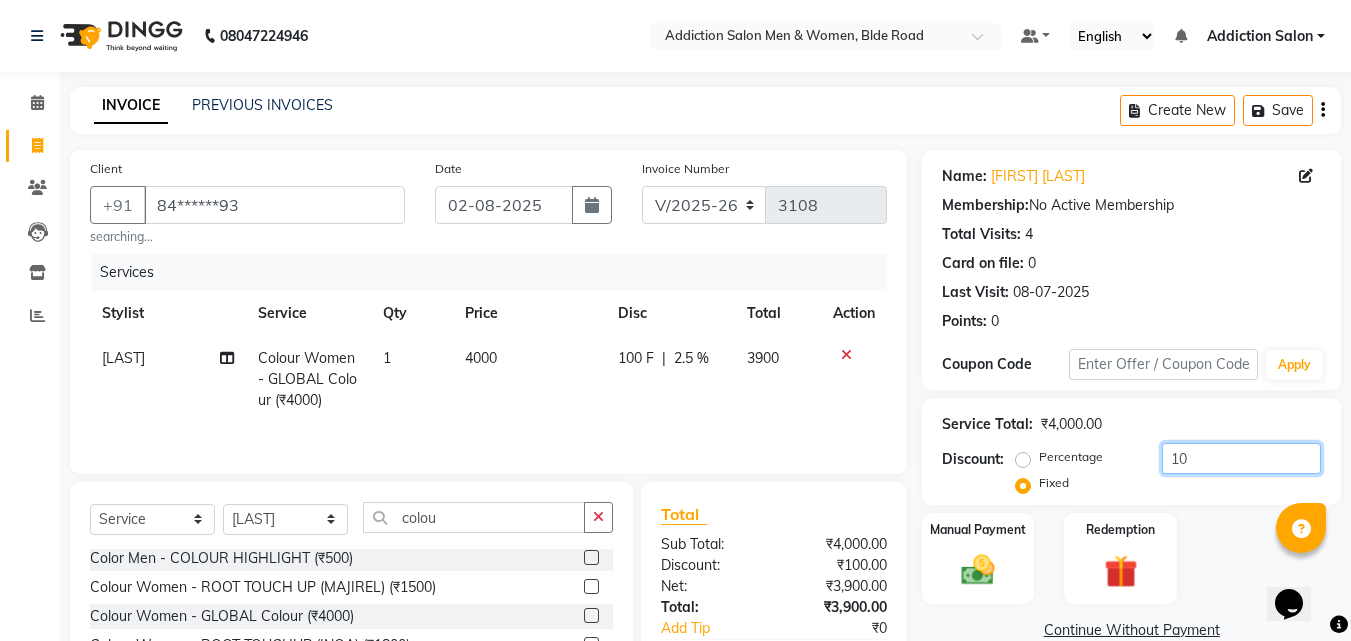 type on "1" 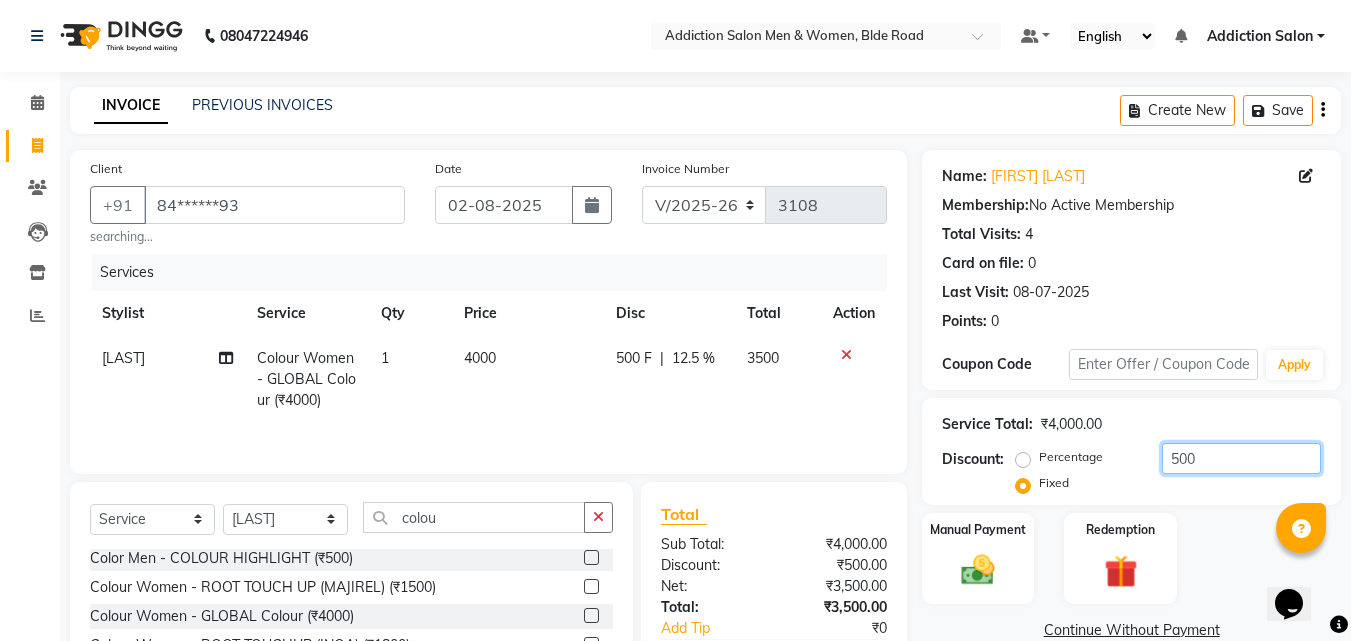 scroll, scrollTop: 166, scrollLeft: 0, axis: vertical 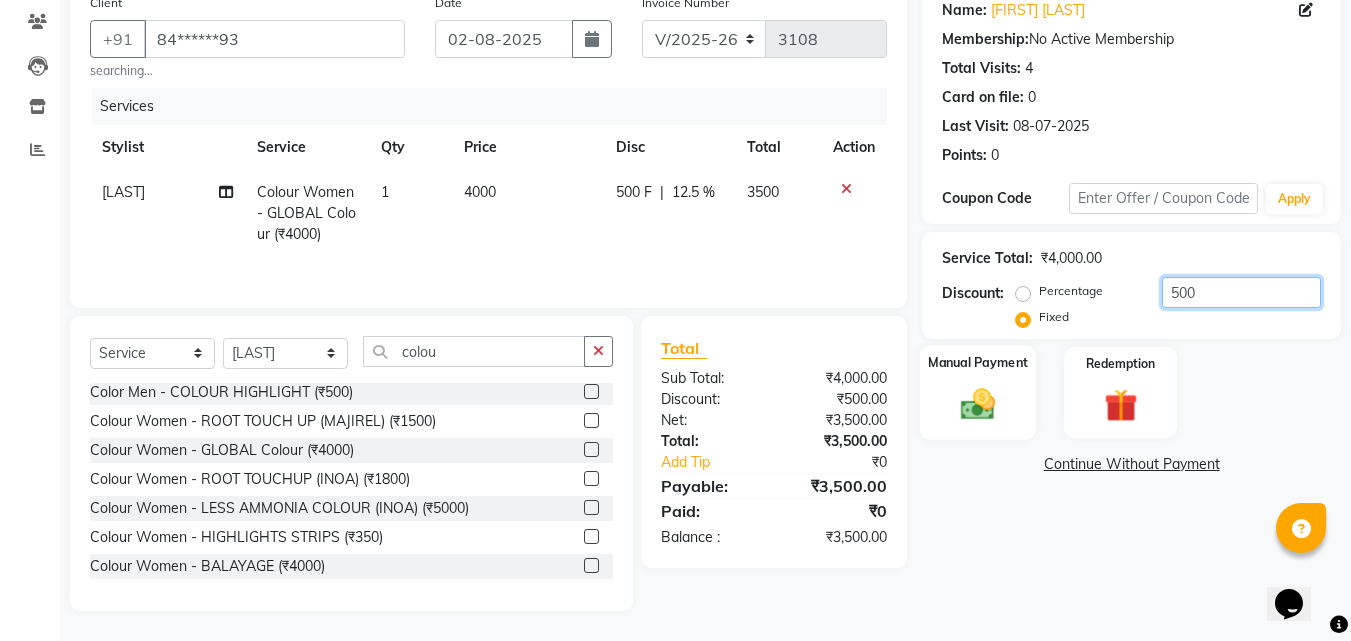 type on "500" 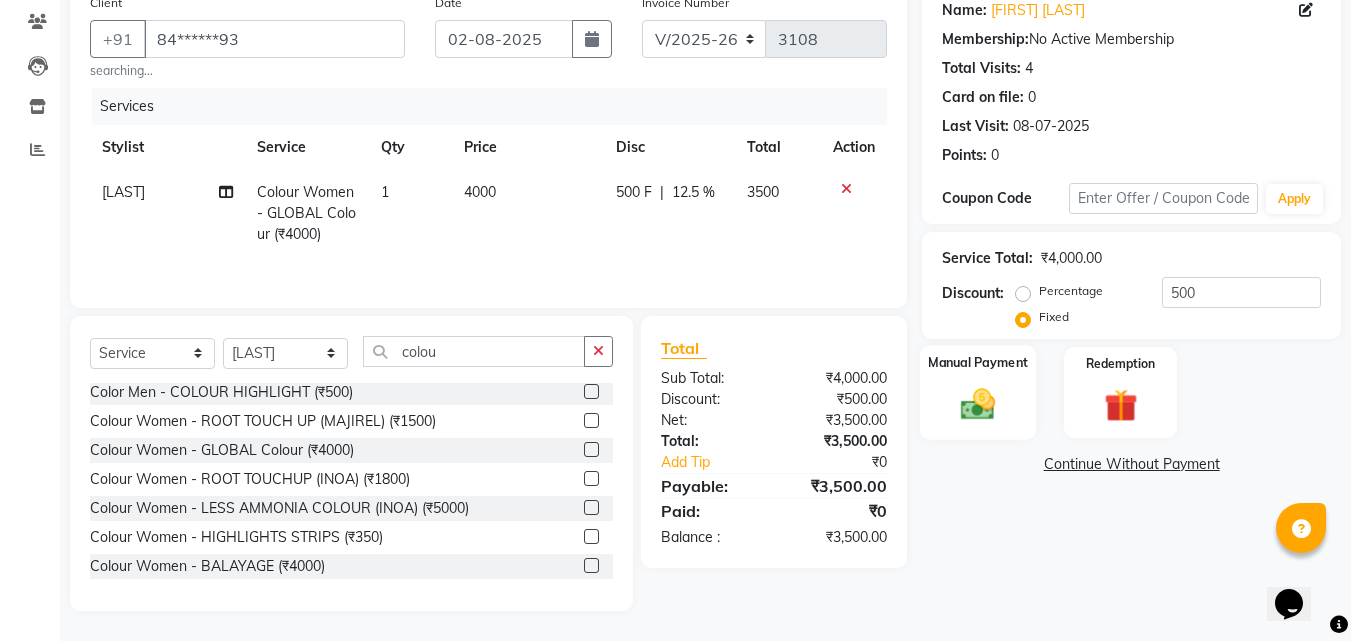 click 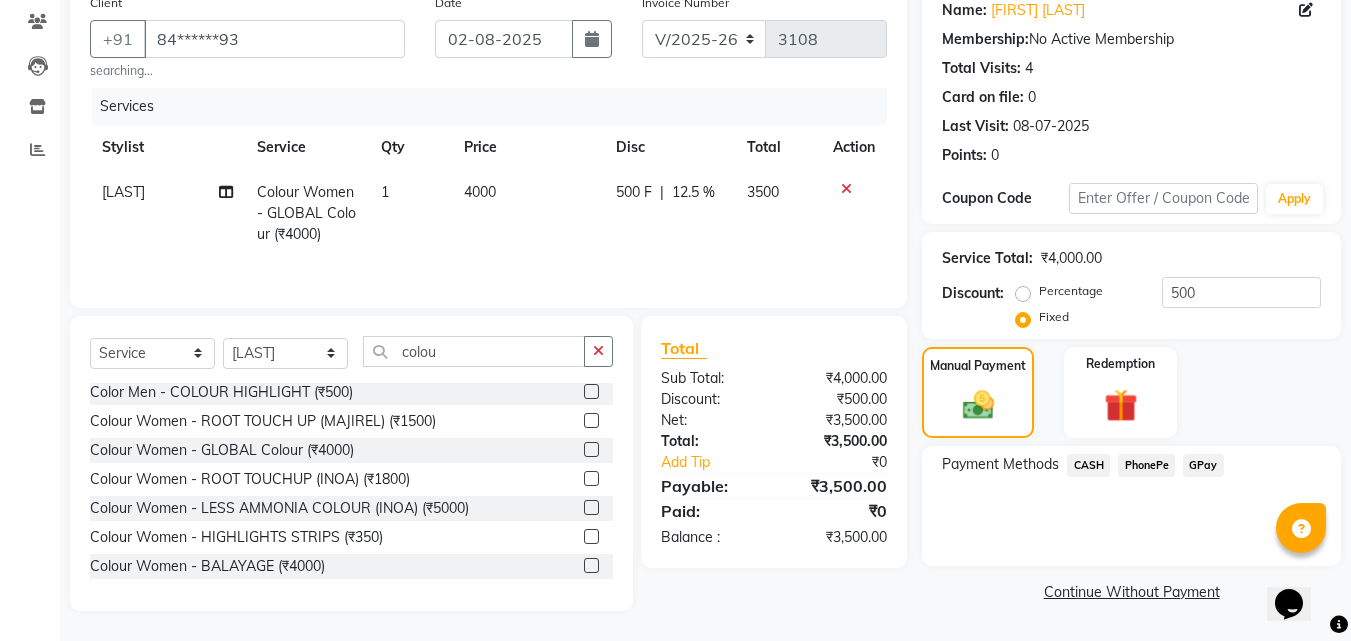 click on "CASH" 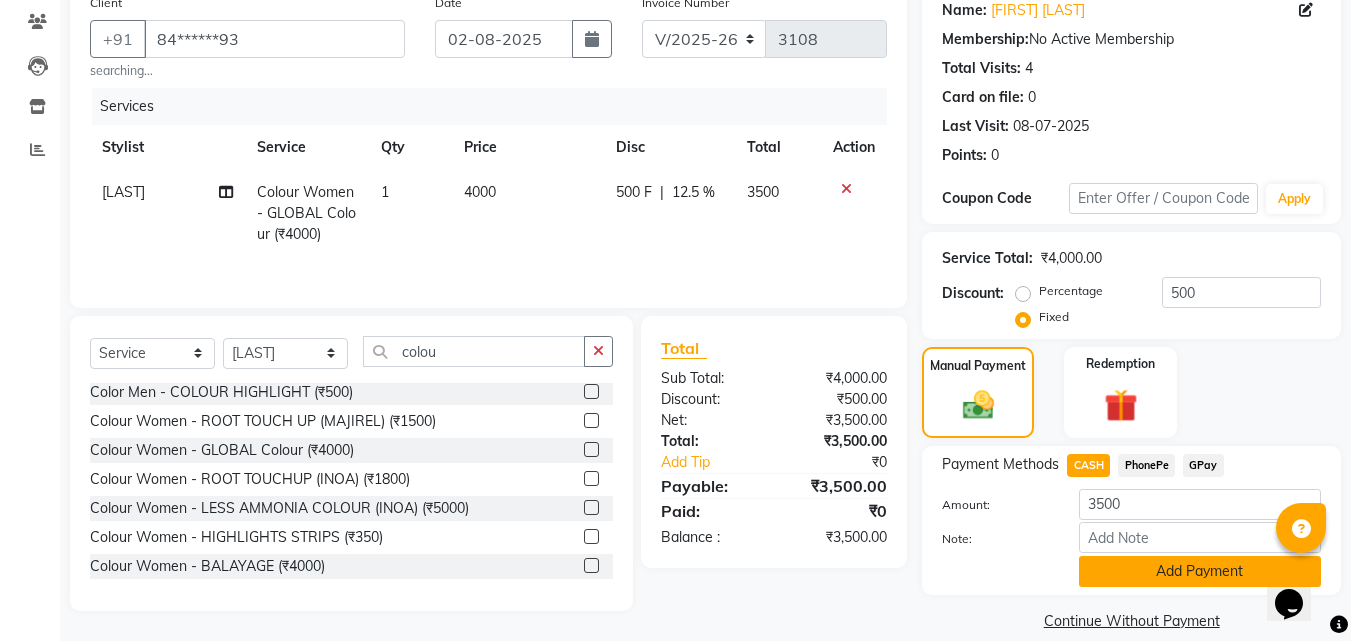 click on "Add Payment" 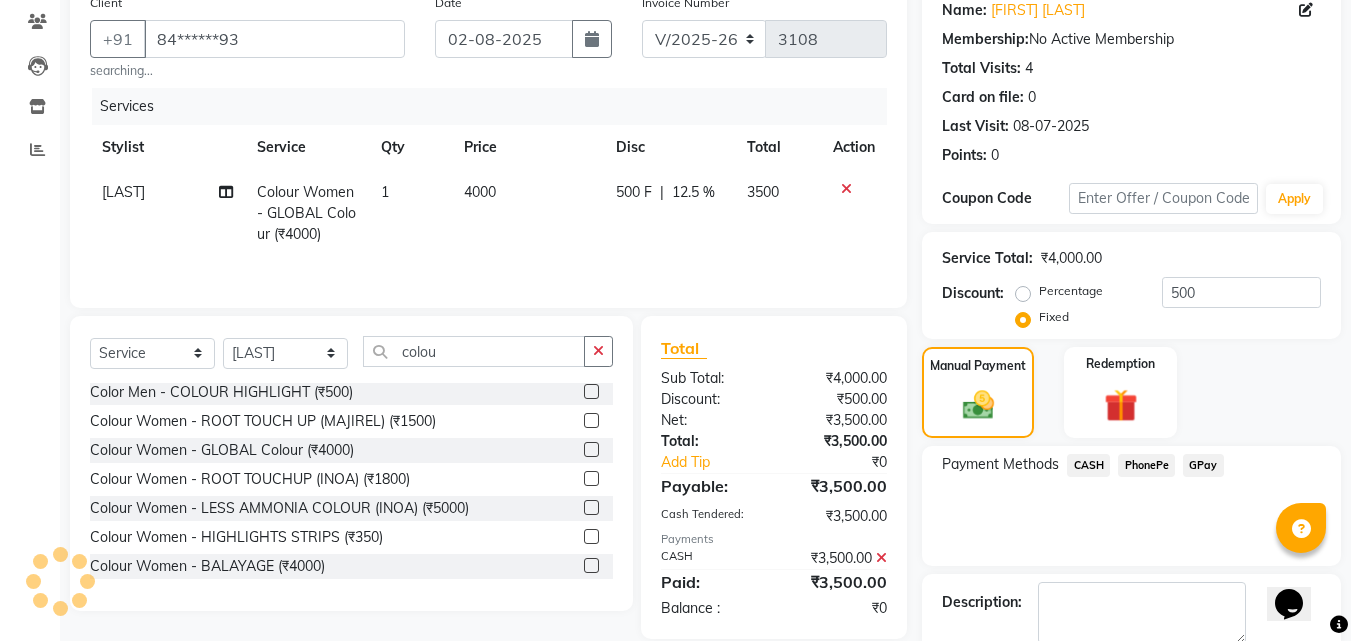 scroll, scrollTop: 275, scrollLeft: 0, axis: vertical 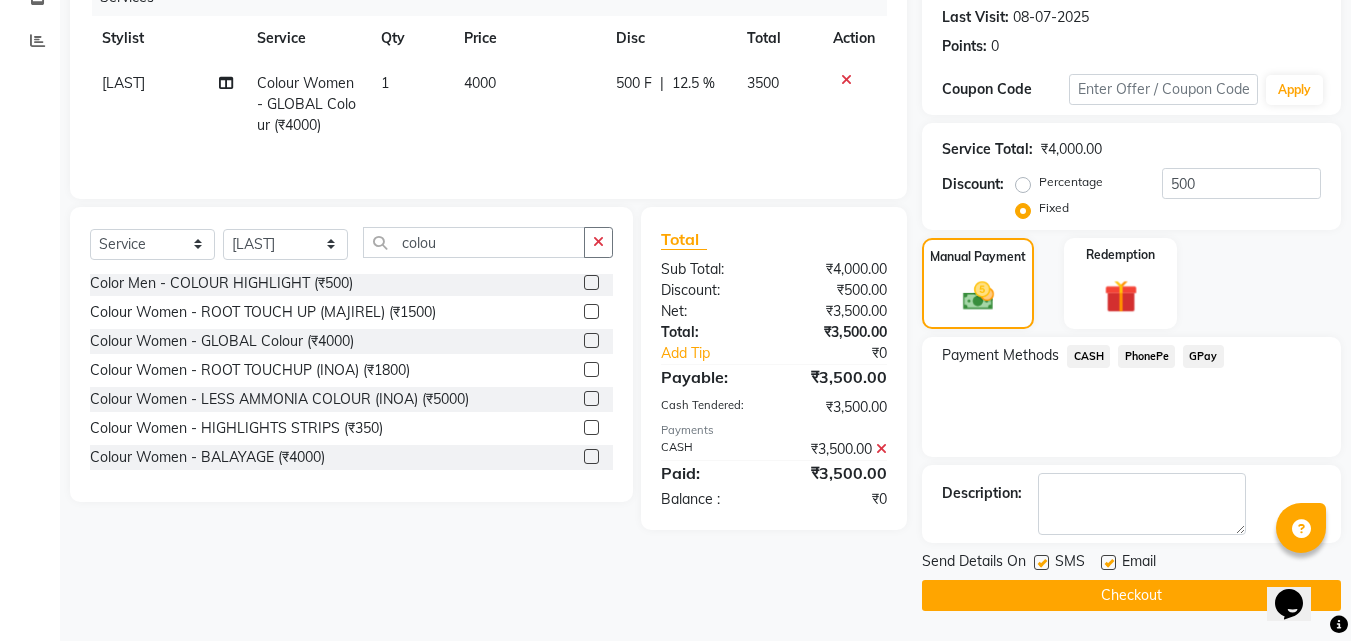 click on "Checkout" 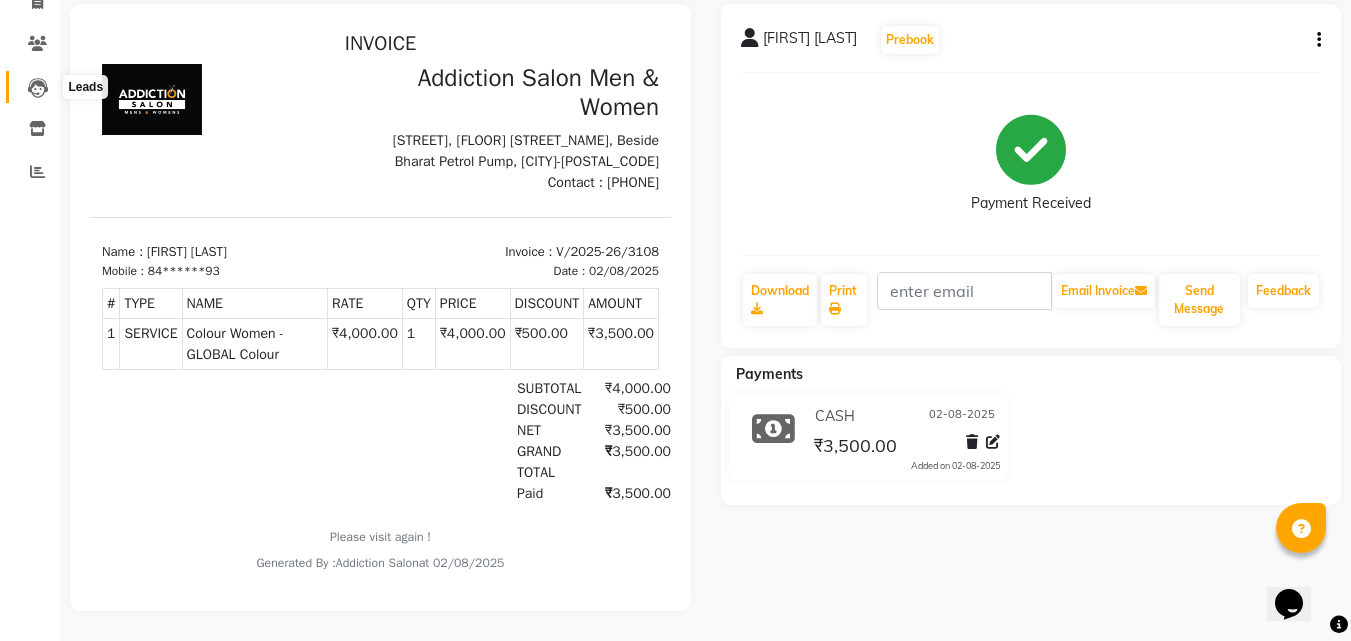scroll, scrollTop: 0, scrollLeft: 0, axis: both 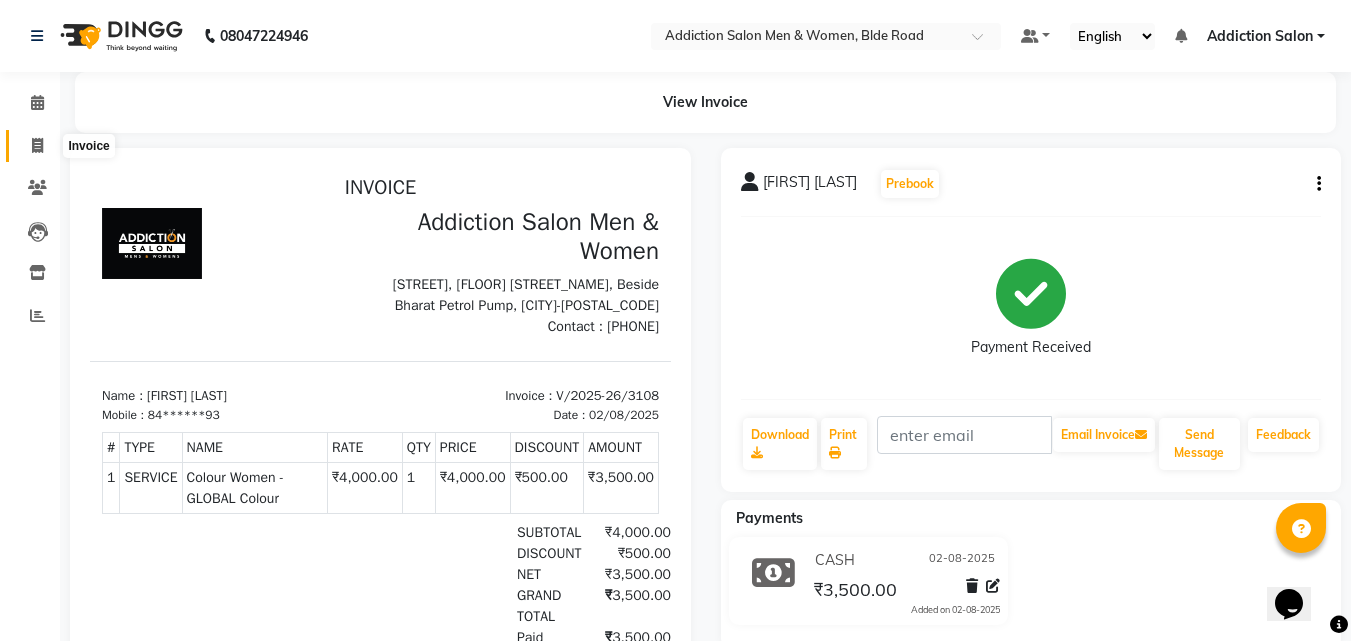 click 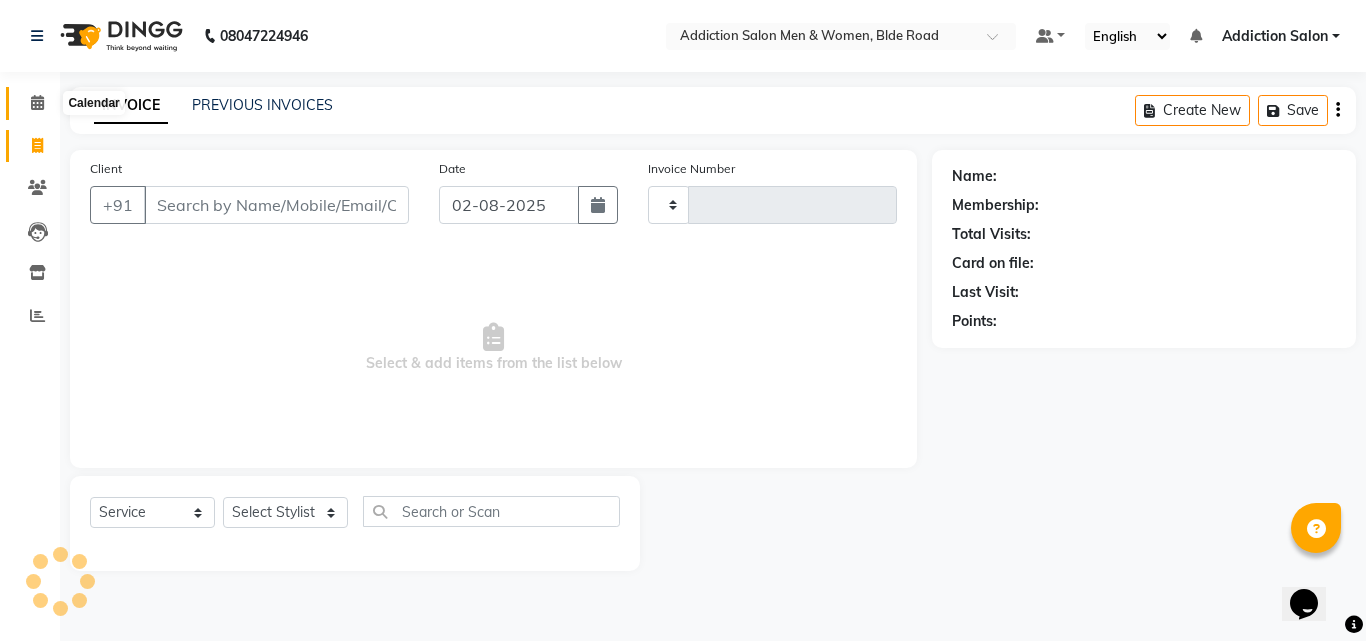 click 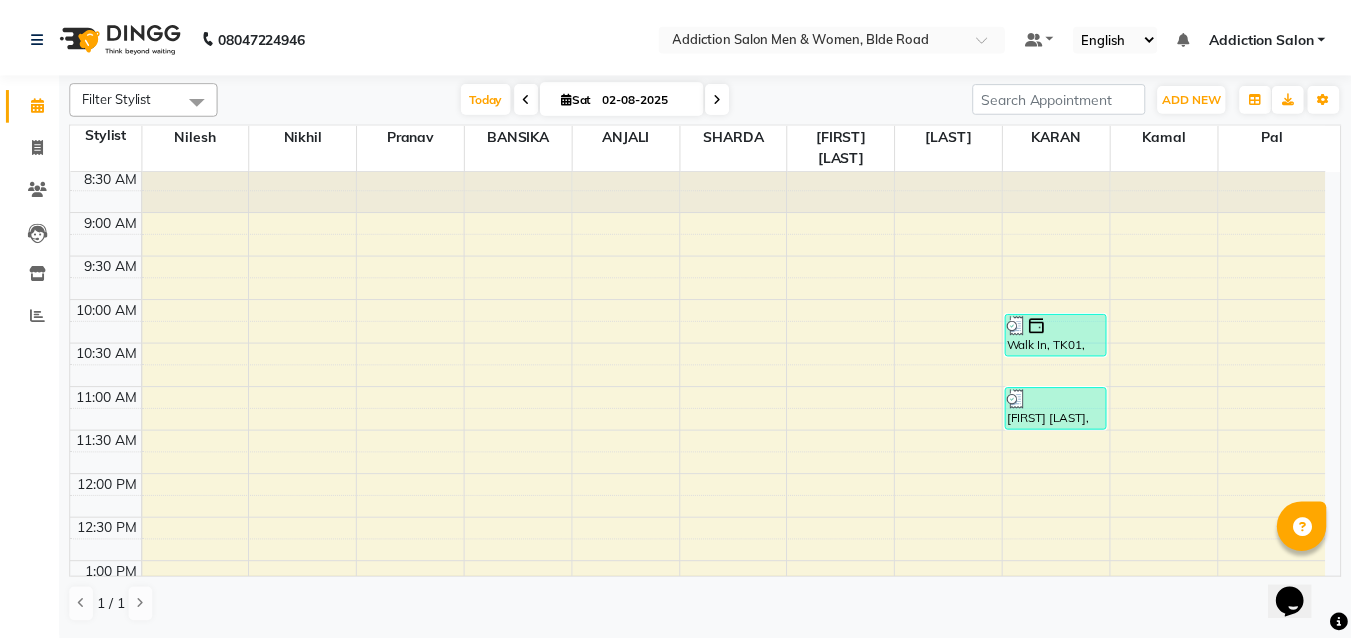 scroll, scrollTop: 0, scrollLeft: 0, axis: both 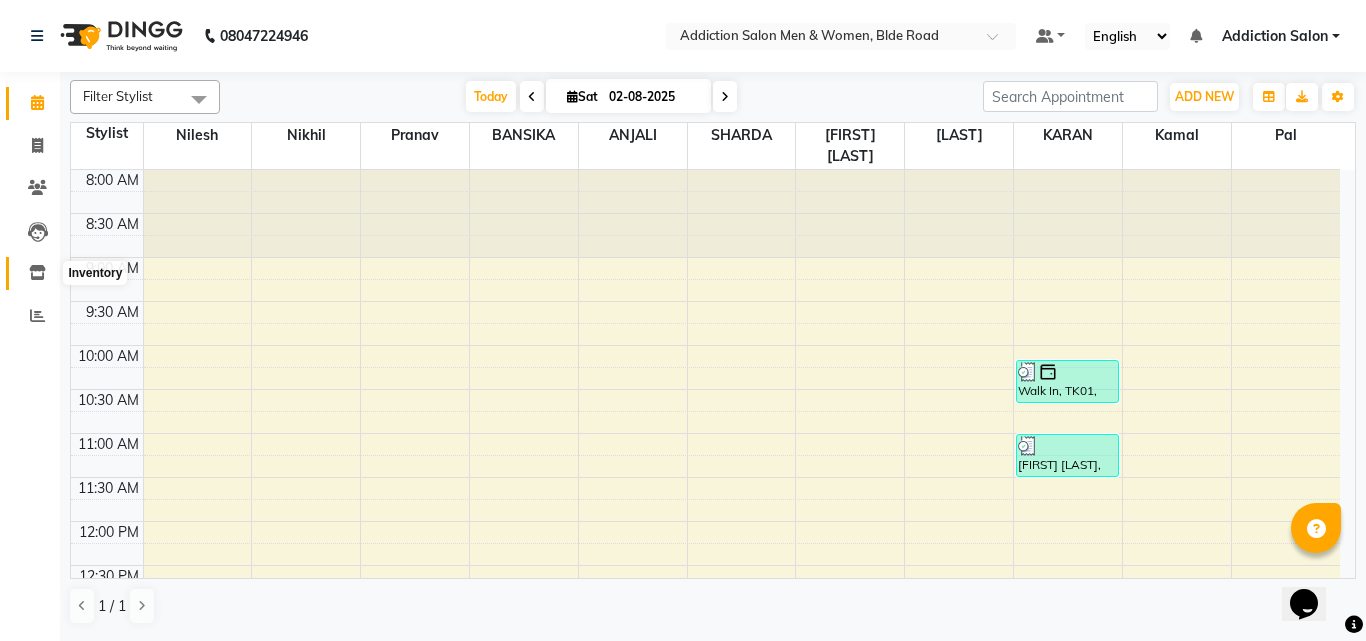 click 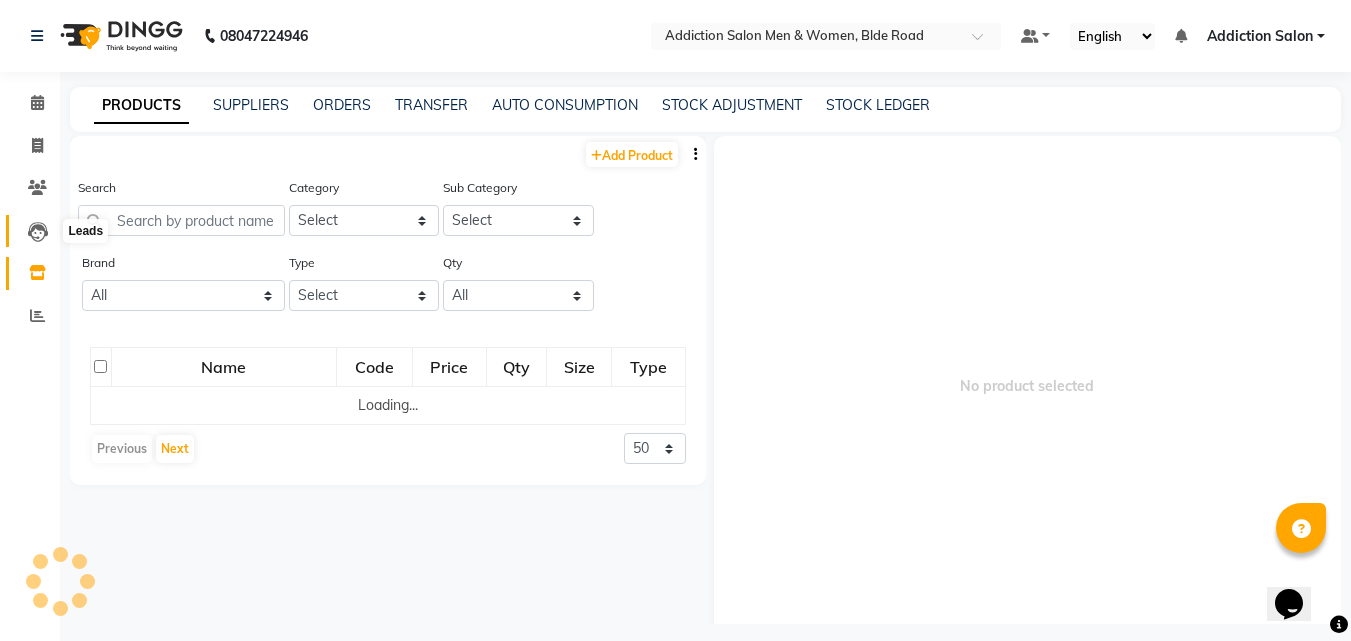 click 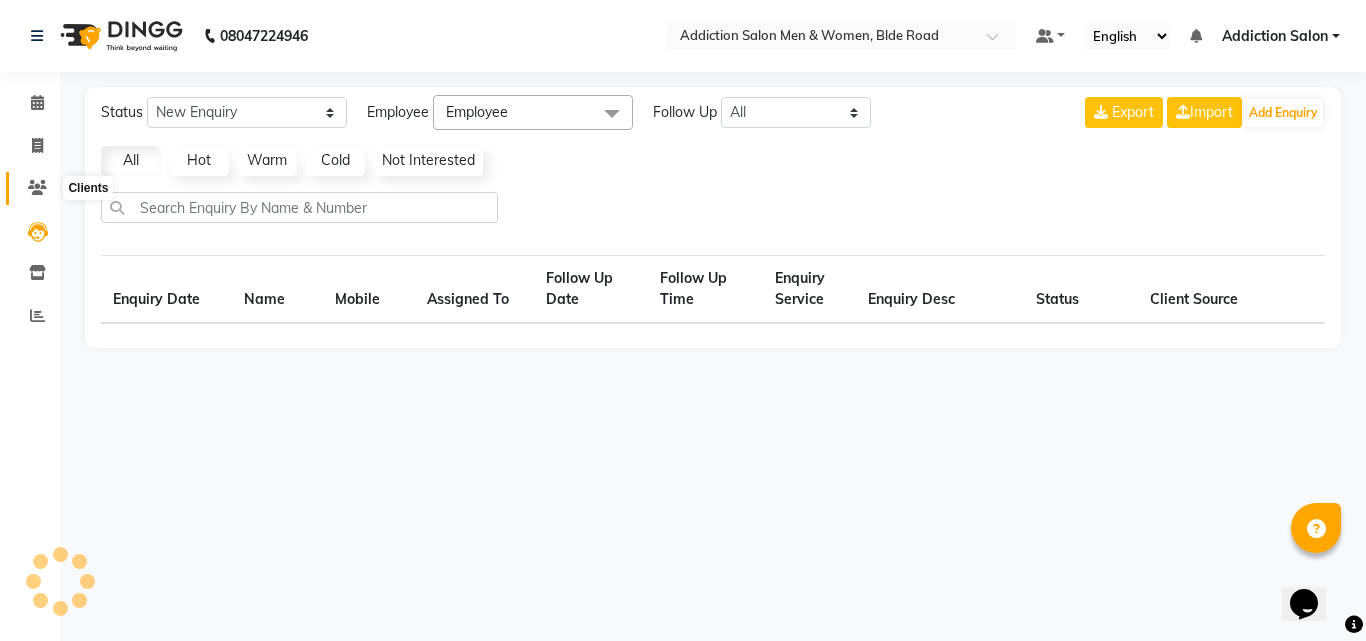 click 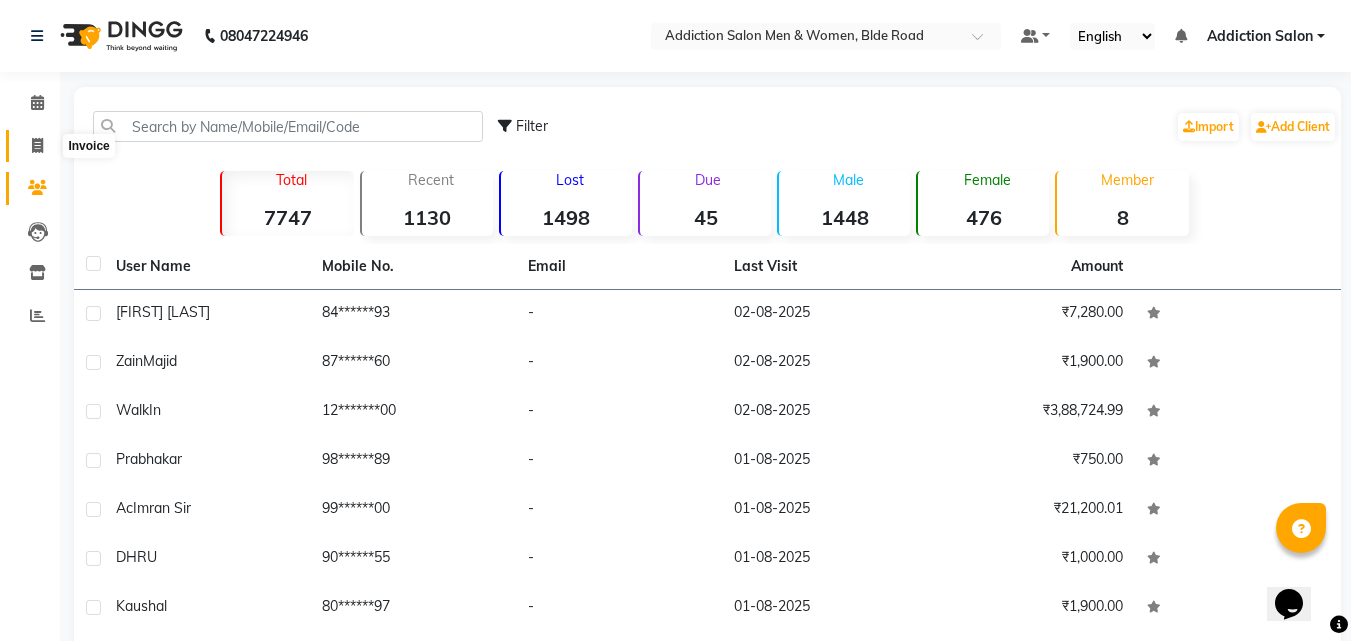 click 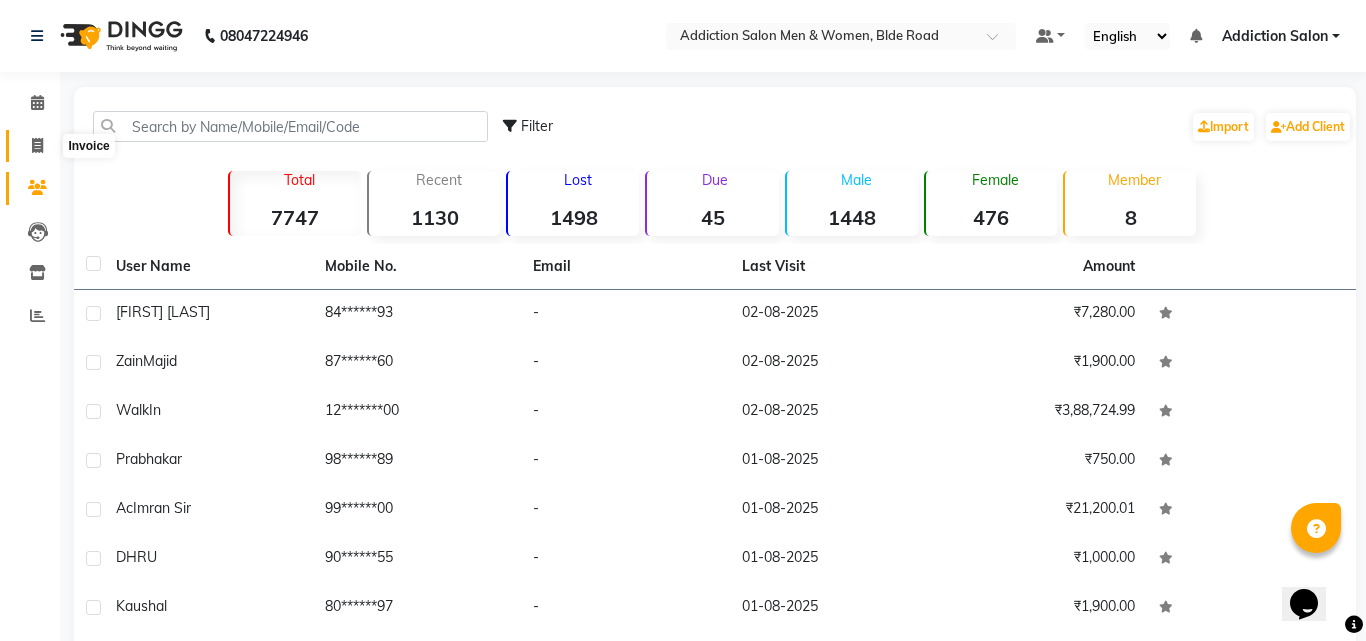 select on "service" 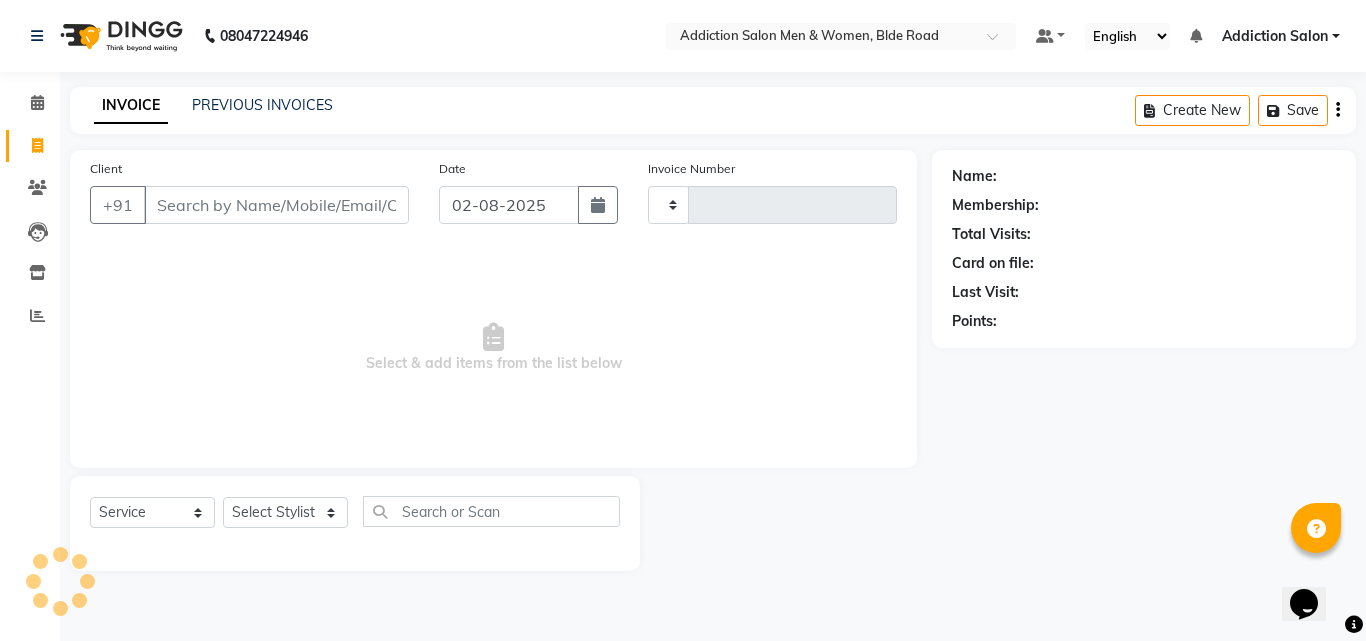 type on "3109" 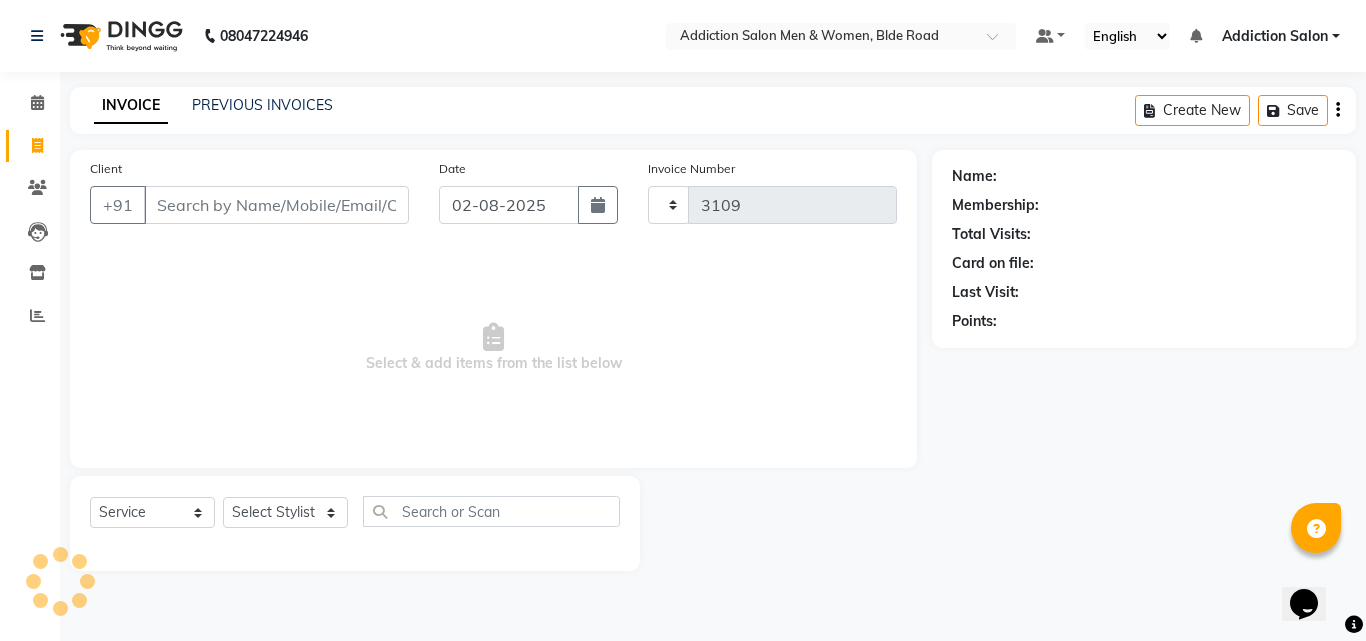 select on "6595" 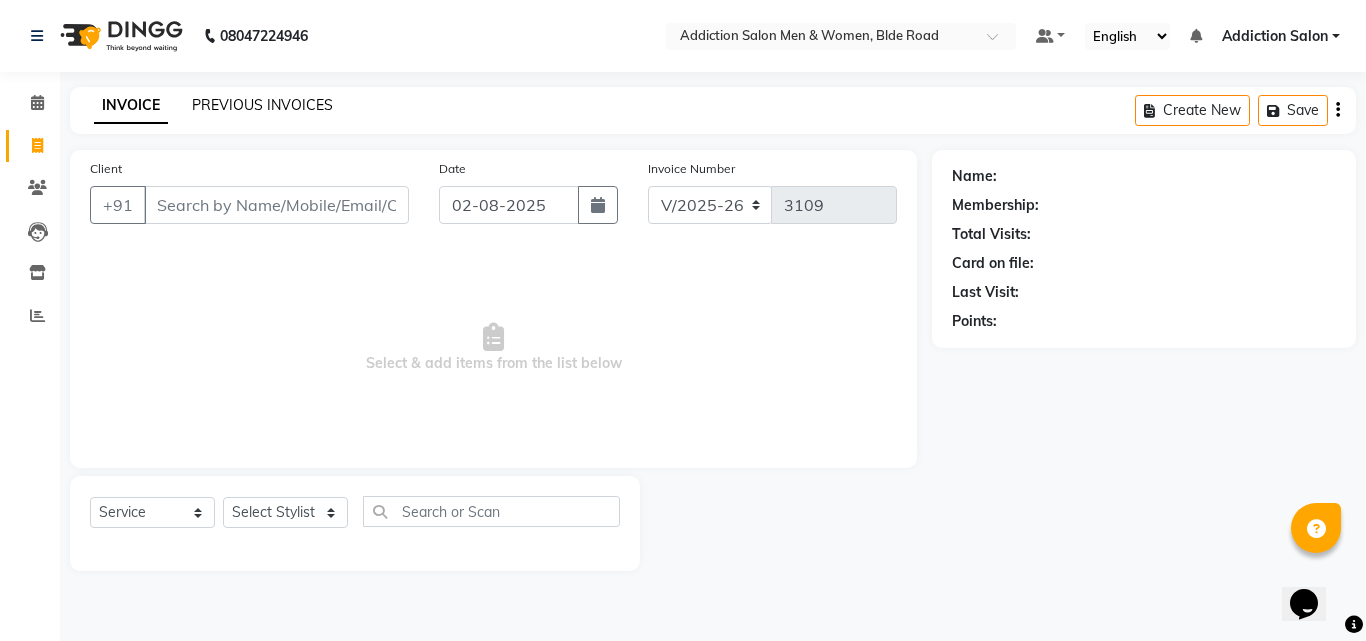 click on "PREVIOUS INVOICES" 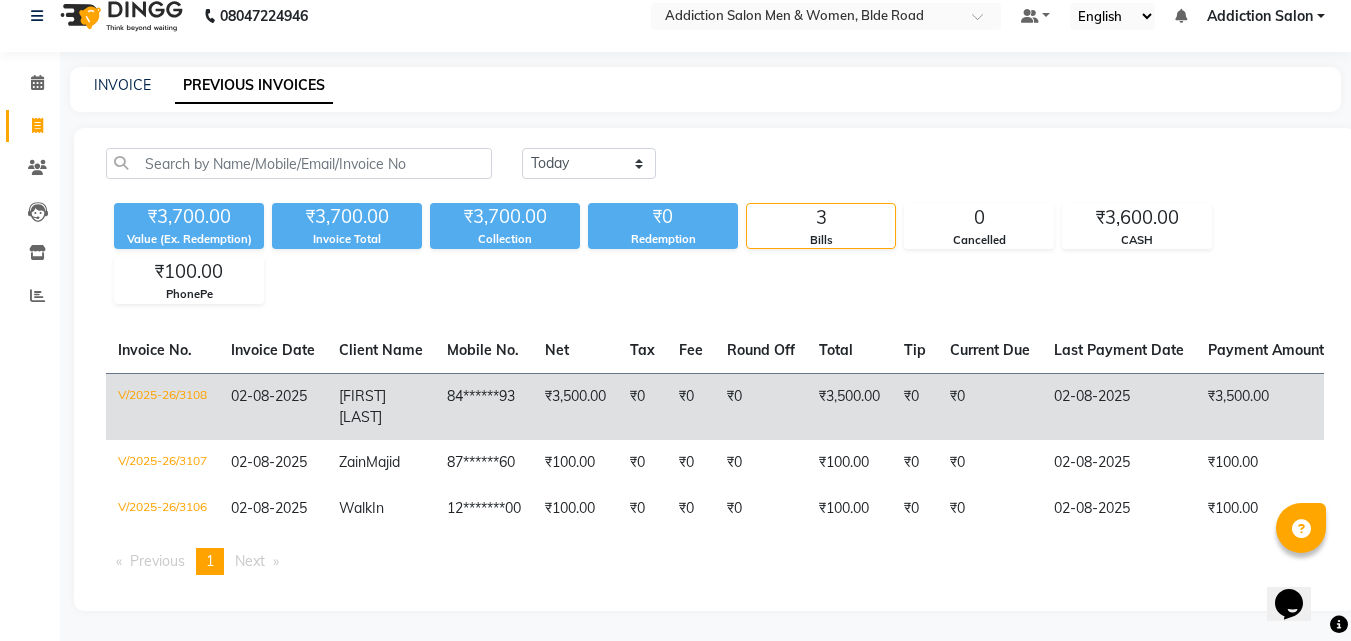 scroll, scrollTop: 0, scrollLeft: 0, axis: both 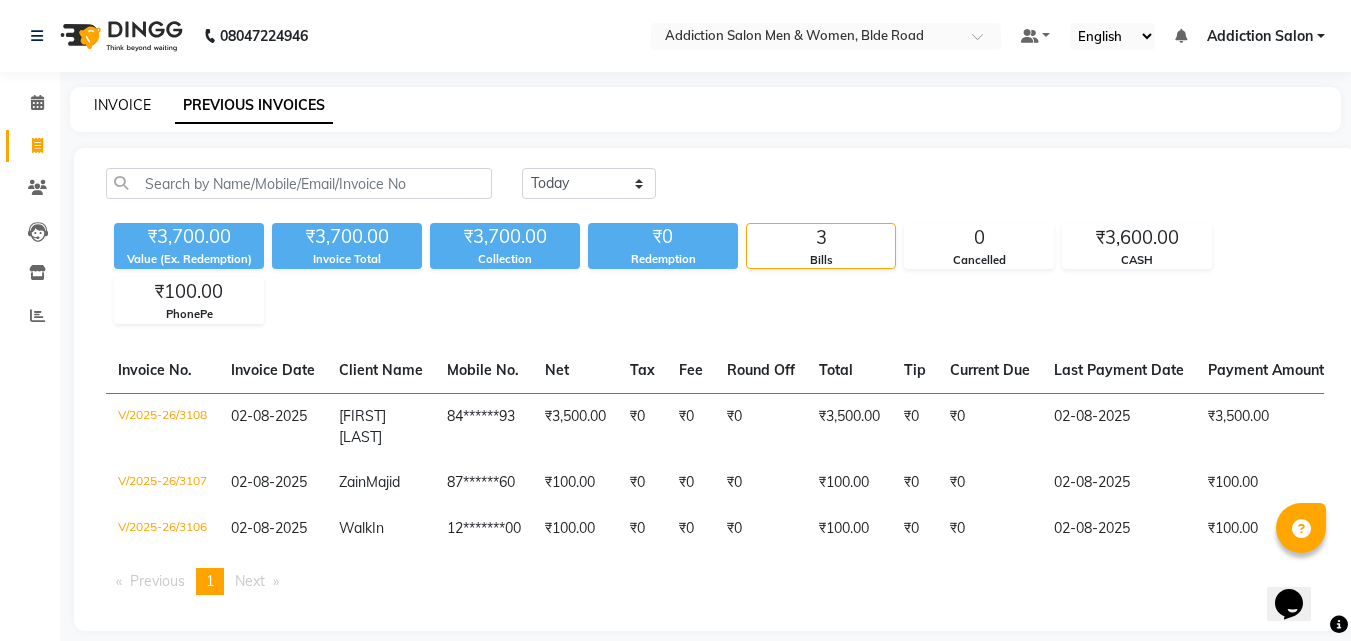 click on "INVOICE" 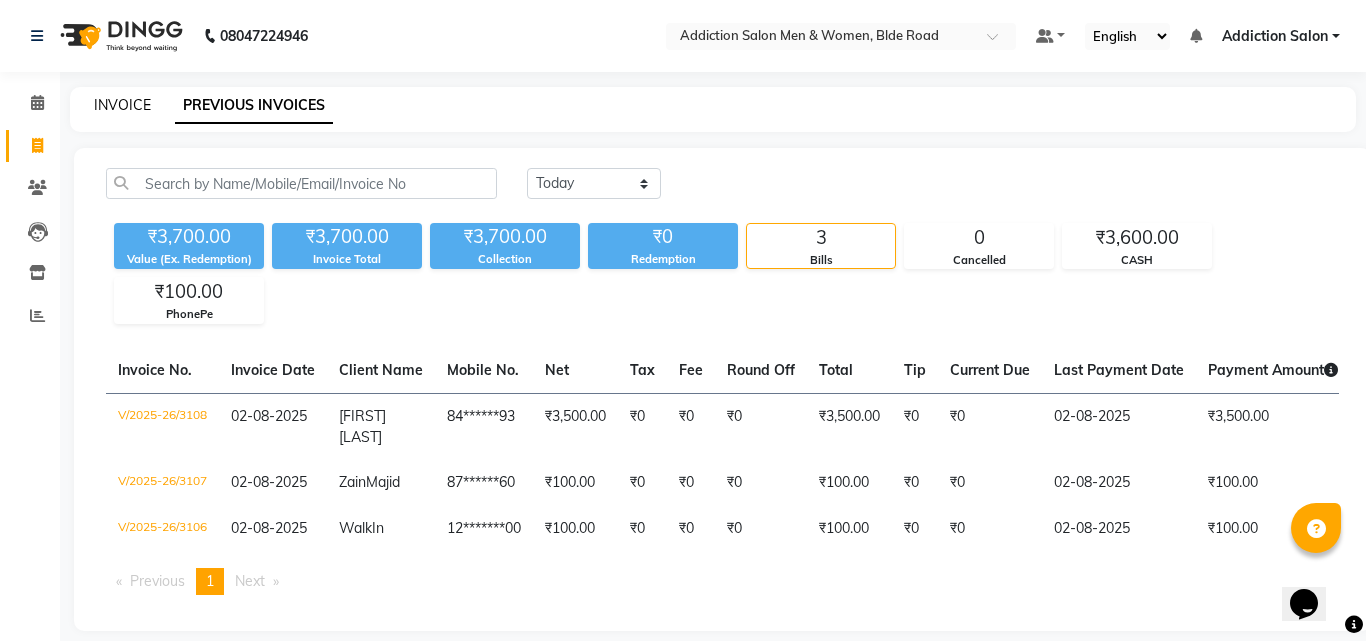 select on "service" 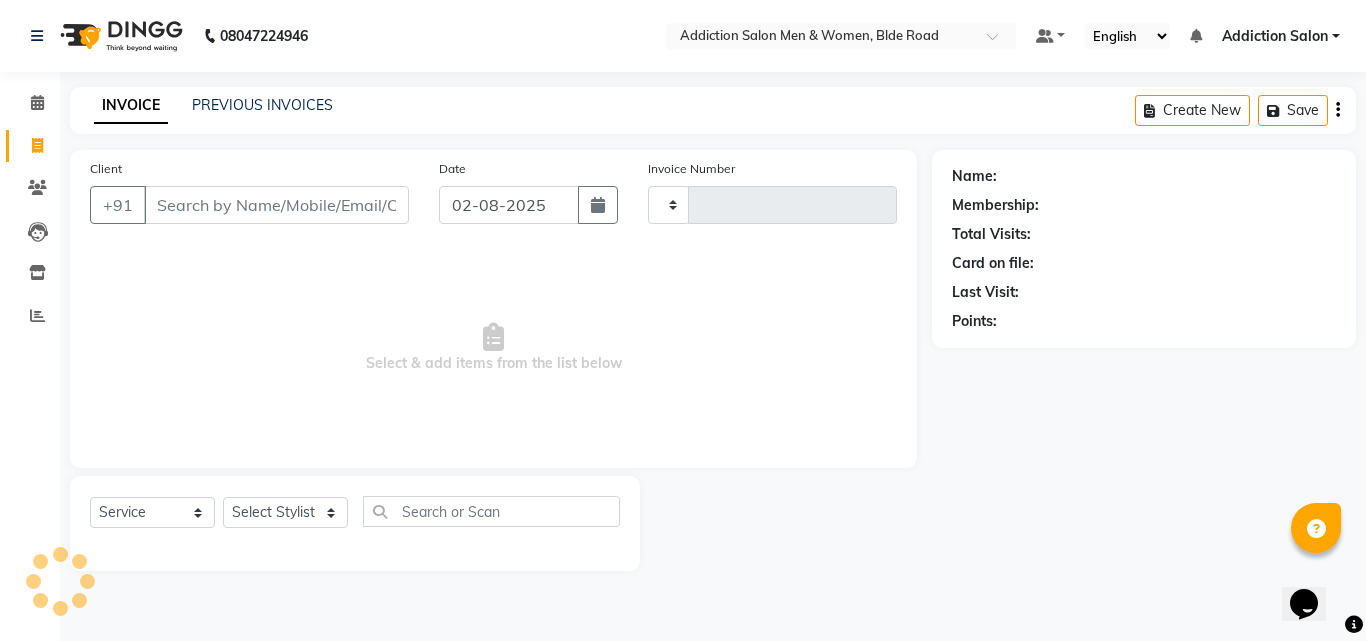 type on "3109" 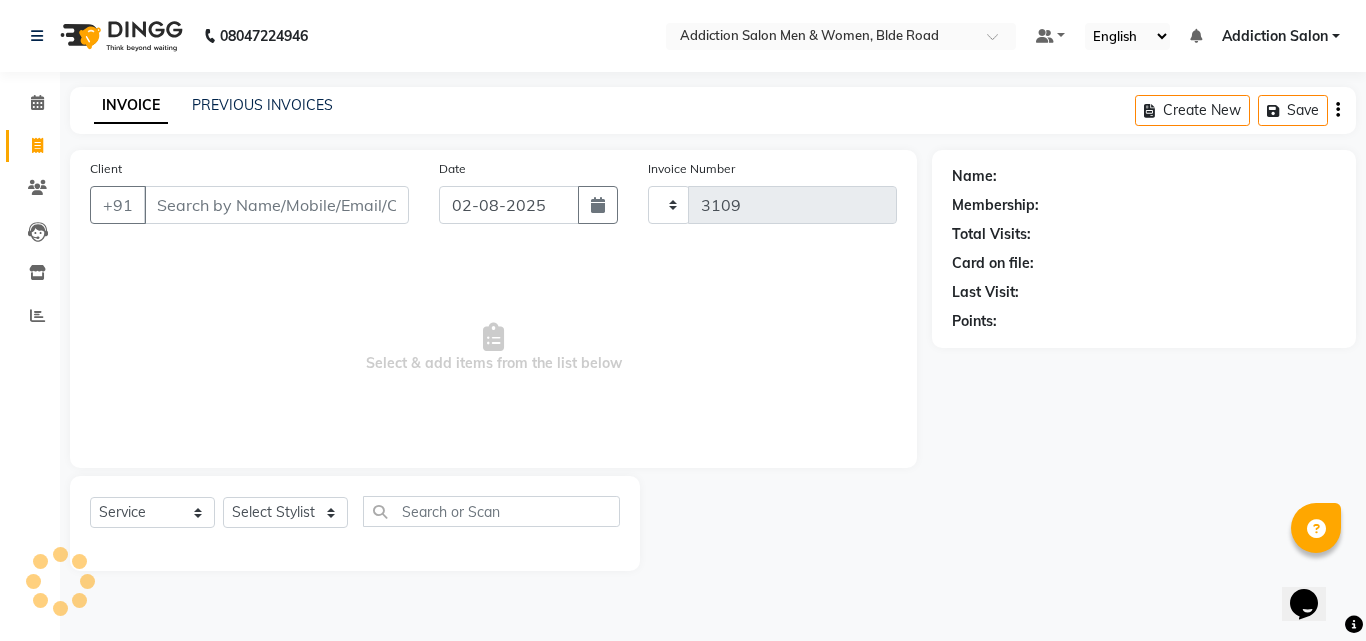 select on "6595" 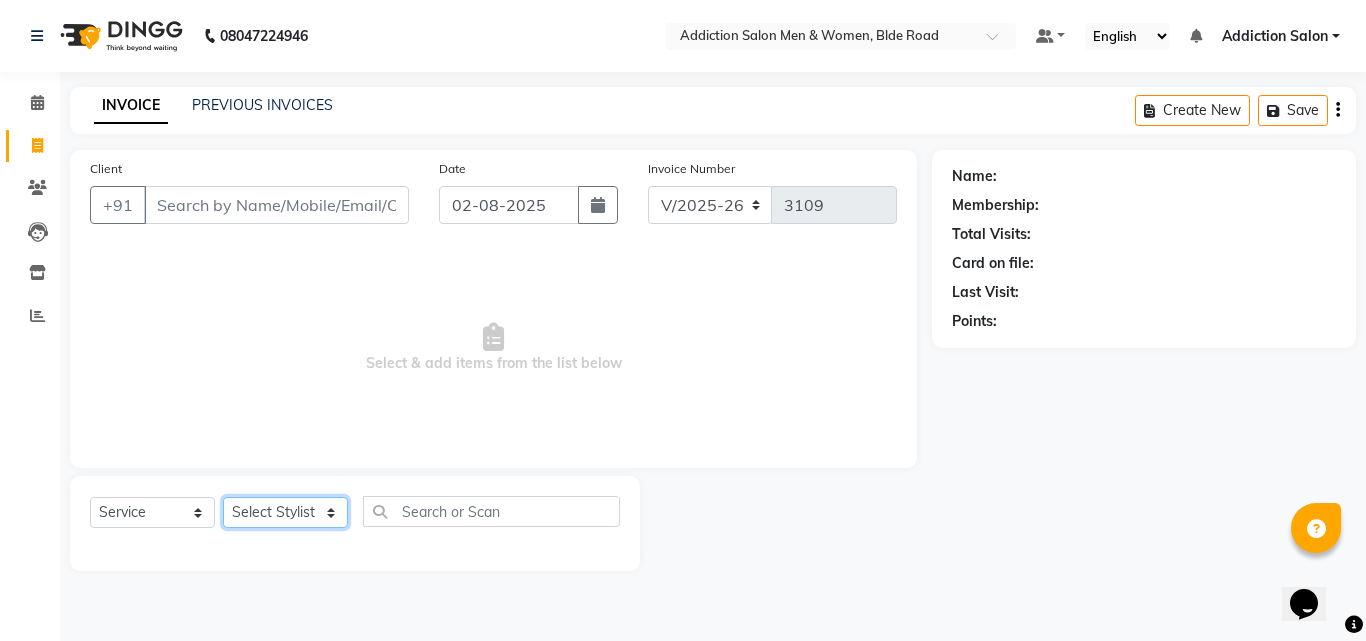 click on "Select Stylist Addiction Salon ANJALI BANSIKA Kamal KARAN KOUSHIK Nikhil Nilesh  pal Pranav REKHA RATHOD SHARDA" 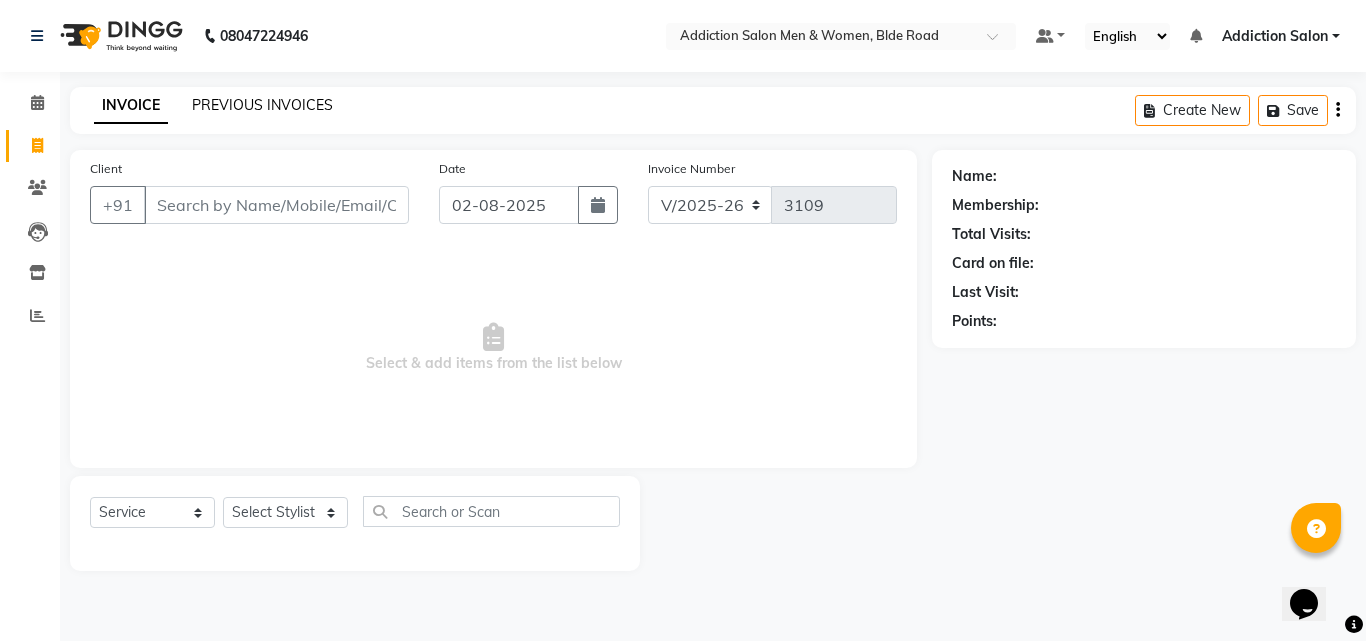 click on "PREVIOUS INVOICES" 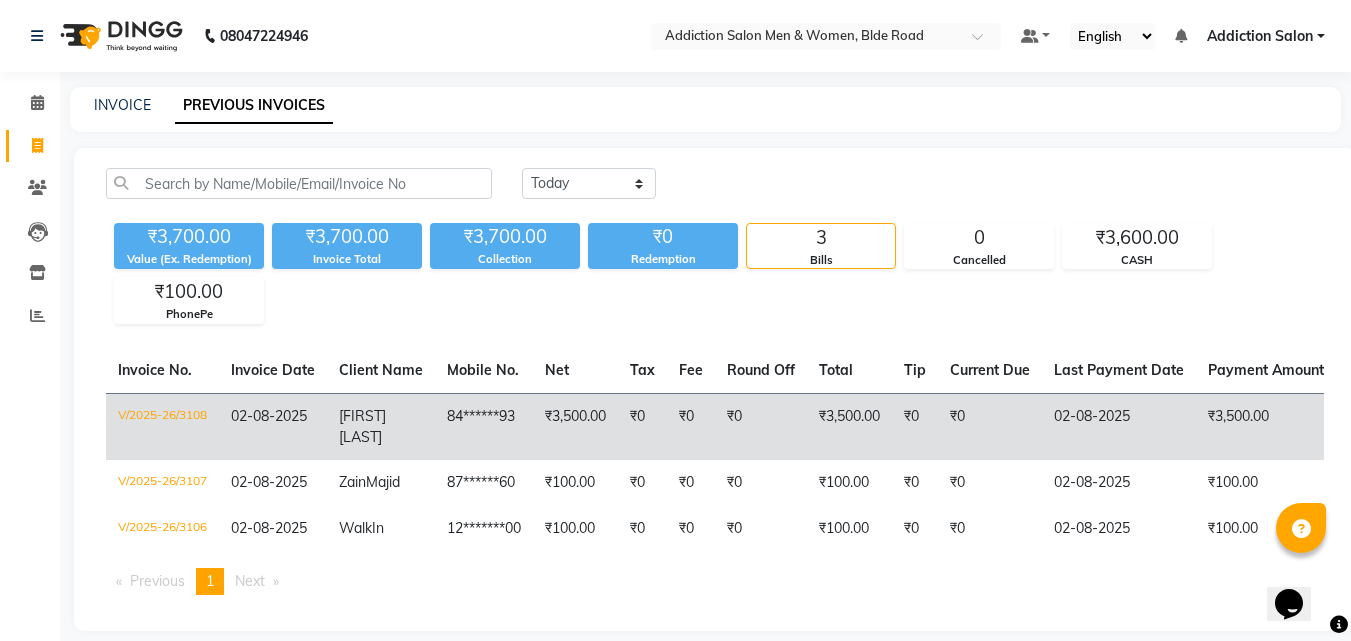 scroll, scrollTop: 35, scrollLeft: 0, axis: vertical 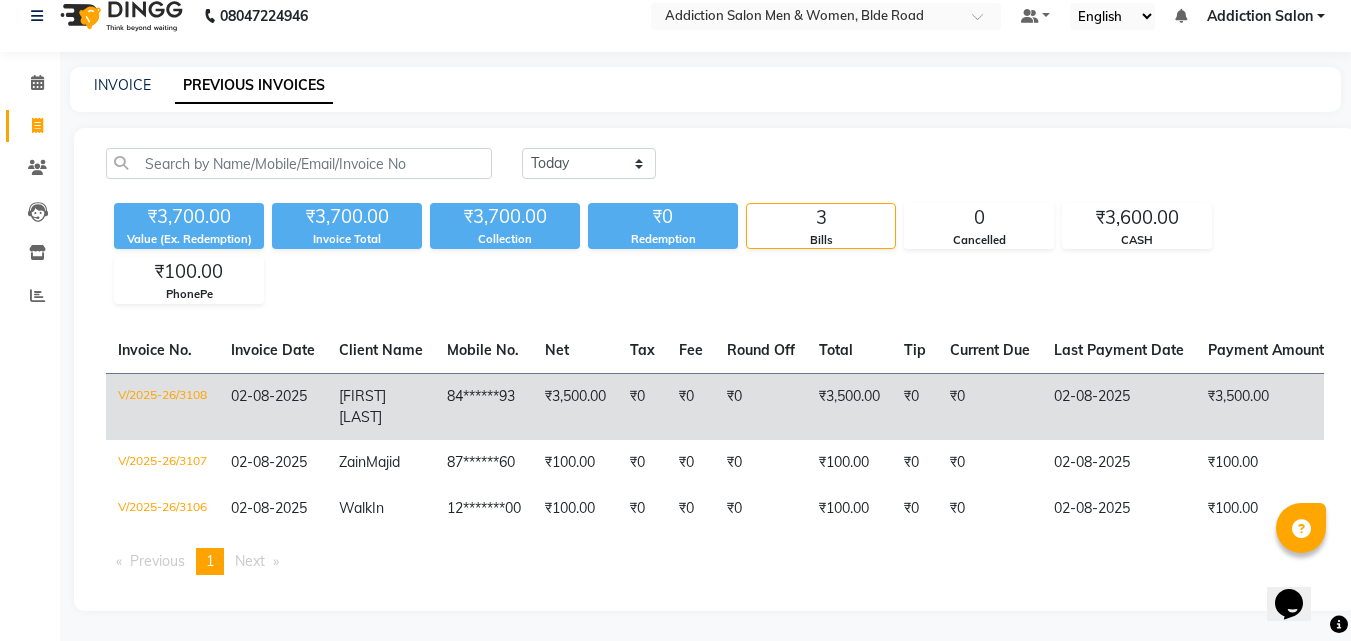 click on "84******93" 